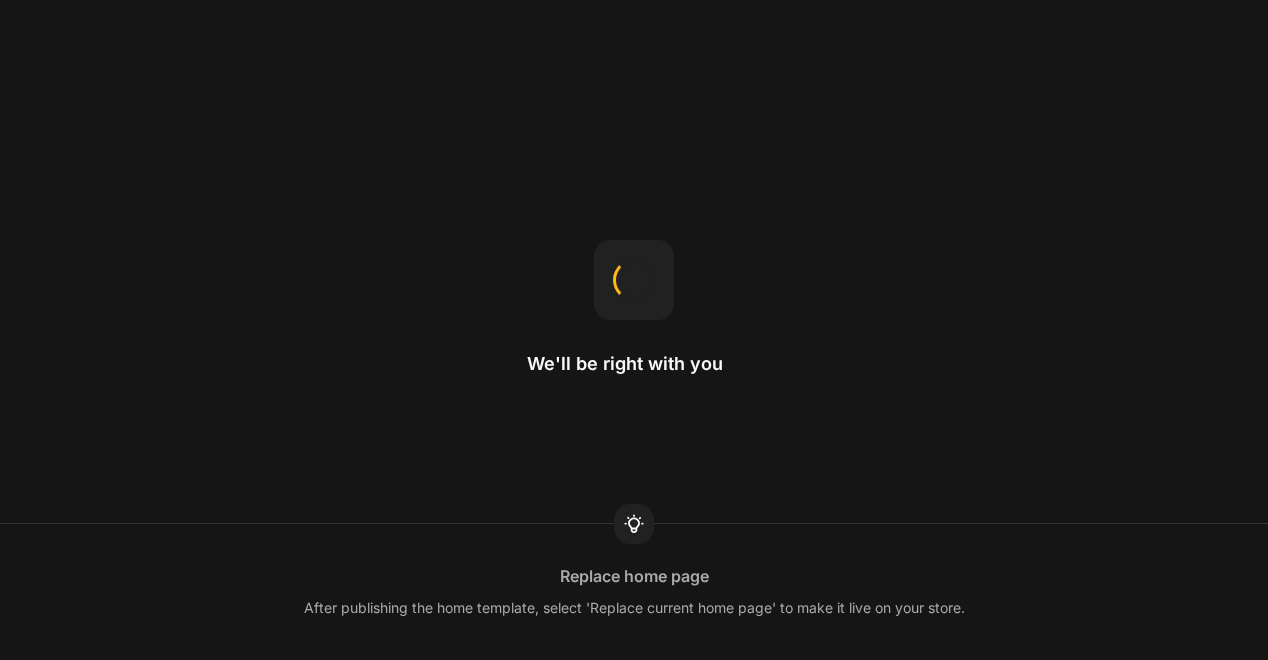scroll, scrollTop: 0, scrollLeft: 0, axis: both 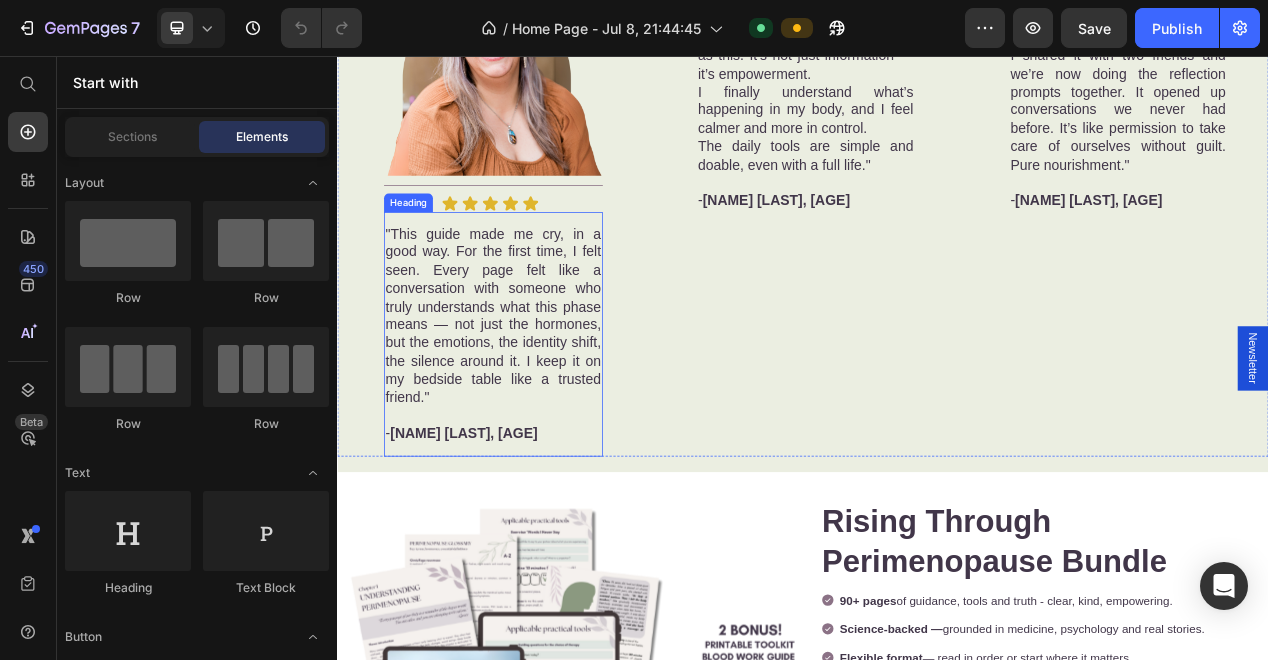click on ""This guide made me cry, in a good way. For the first time, I felt seen. Every page felt like a conversation with someone who truly understands what this phase means — not just the hormones, but the emotions, the identity shift, the silence around it. I keep it on my bedside table like a trusted friend." -  [NAME] [LAST], [AGE]" at bounding box center (538, 414) 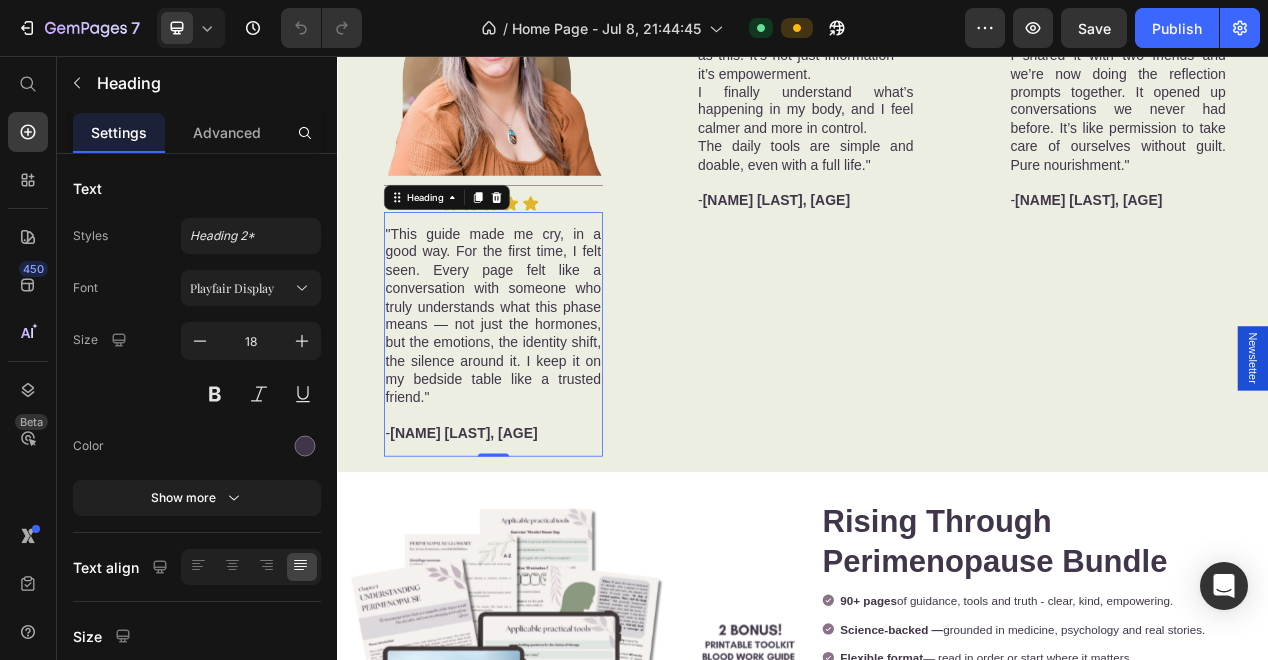 click on ""This guide made me cry, in a good way. For the first time, I felt seen. Every page felt like a conversation with someone who truly understands what this phase means — not just the hormones, but the emotions, the identity shift, the silence around it. I keep it on my bedside table like a trusted friend." -  [NAME] [LAST], [AGE]" at bounding box center [538, 414] 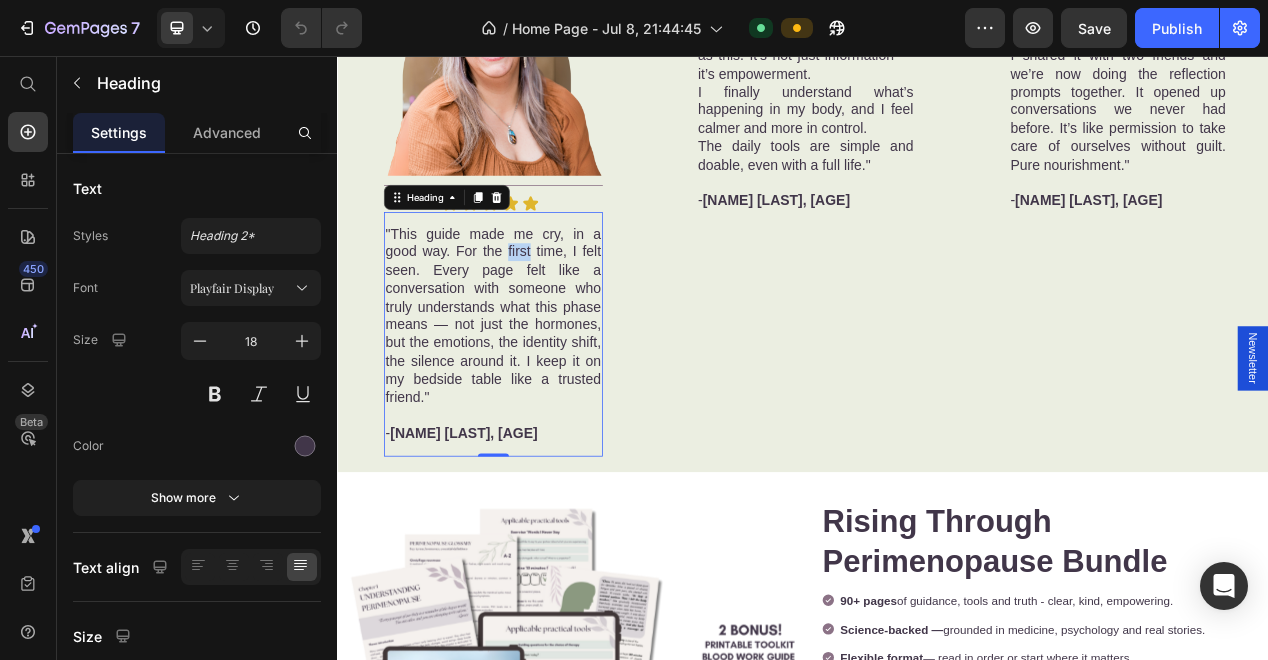 click on ""This guide made me cry, in a good way. For the first time, I felt seen. Every page felt like a conversation with someone who truly understands what this phase means — not just the hormones, but the emotions, the identity shift, the silence around it. I keep it on my bedside table like a trusted friend." -  [NAME] [LAST], [AGE]" at bounding box center [538, 414] 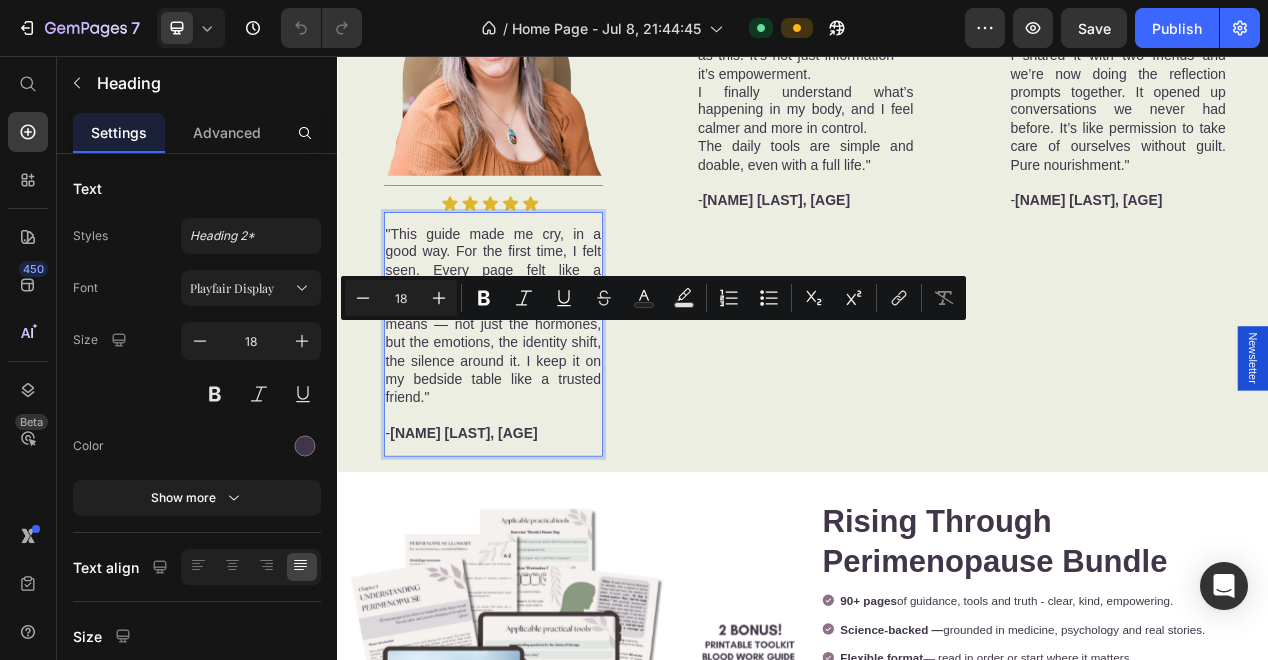 click on ""This guide made me cry, in a good way. For the first time, I felt seen. Every page felt like a conversation with someone who truly understands what this phase means — not just the hormones, but the emotions, the identity shift, the silence around it. I keep it on my bedside table like a trusted friend." -  [NAME] [LAST], [AGE]" at bounding box center (538, 414) 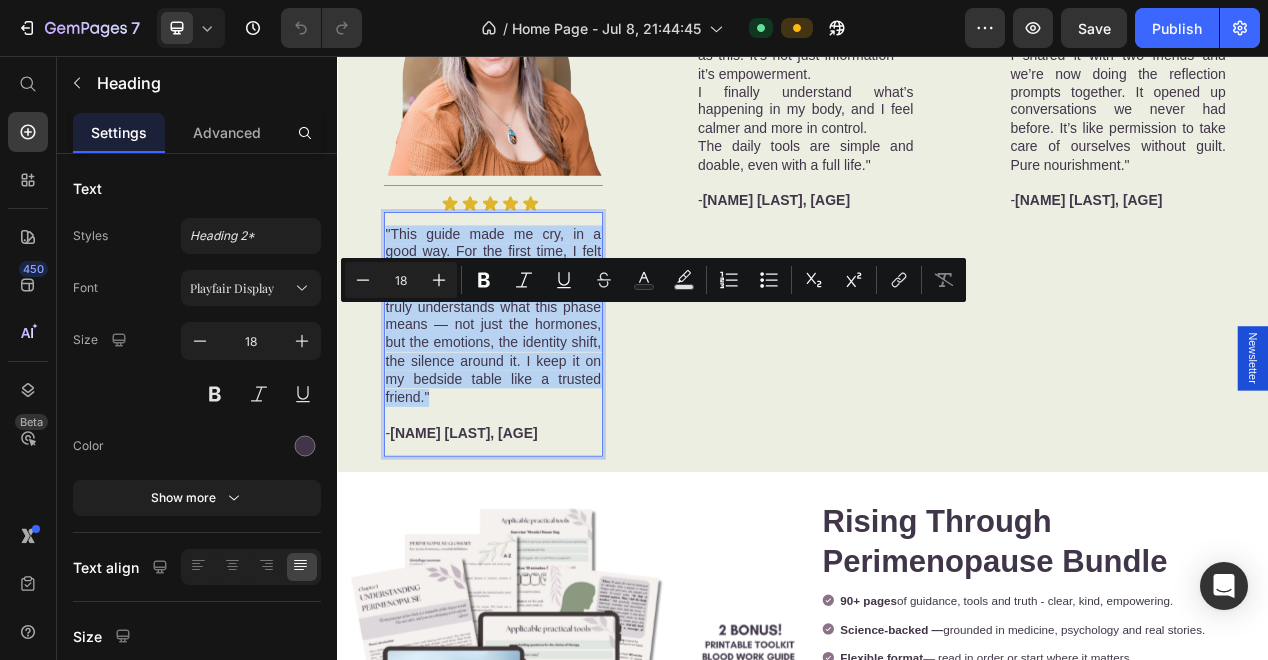 drag, startPoint x: 574, startPoint y: 599, endPoint x: 399, endPoint y: 390, distance: 272.59128 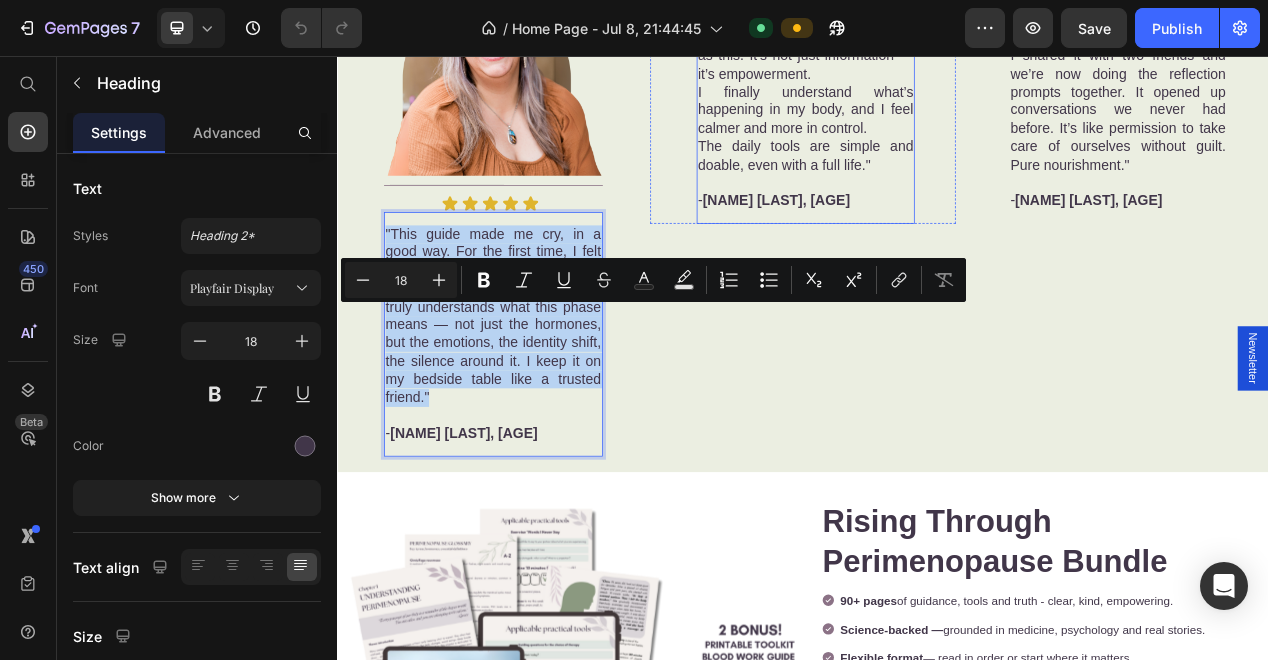 click on ""I’ve read medical articles, blogs, random advice… but nothing felt as complete and compassionate as this. It’s not just information — it’s empowerment.  I finally understand what’s happening in my body, and I feel calmer and more in control.  The daily tools are simple and doable, even with a full life." -  [NAME] [LAST], [AGE]" at bounding box center [941, 114] 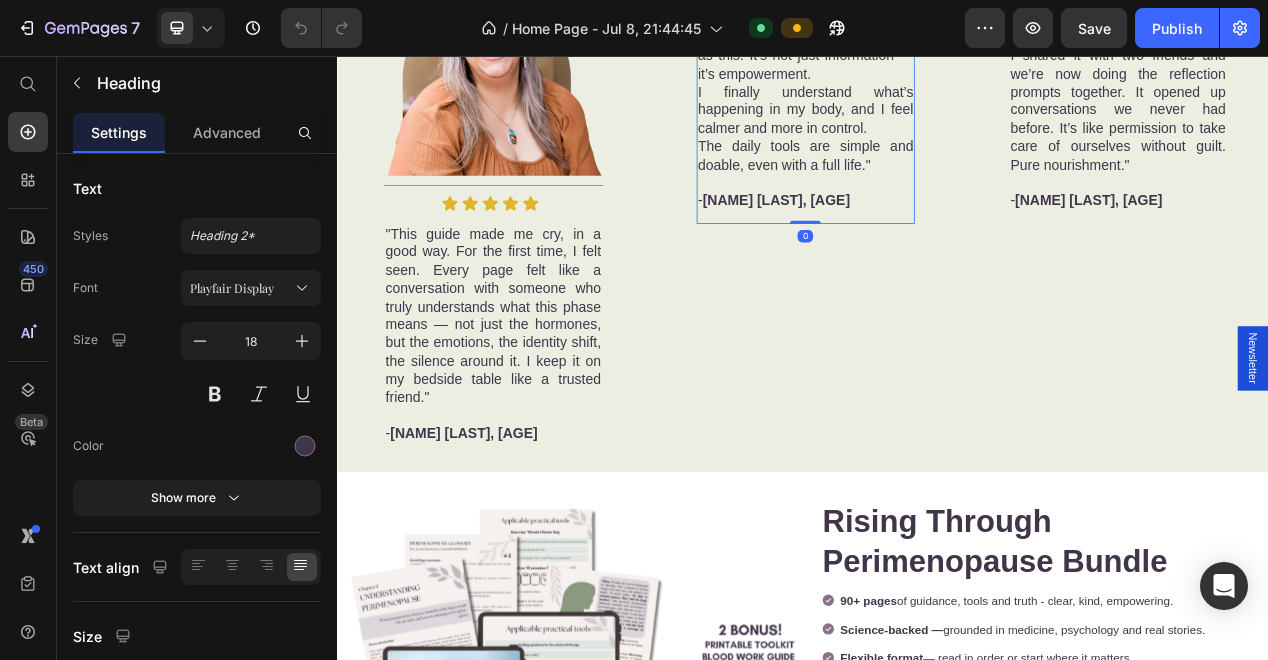 click on ""I’ve read medical articles, blogs, random advice… but nothing felt as complete and compassionate as this. It’s not just information — it’s empowerment.  I finally understand what’s happening in my body, and I feel calmer and more in control.  The daily tools are simple and doable, even with a full life." -  [NAME] [LAST], [AGE]" at bounding box center (941, 114) 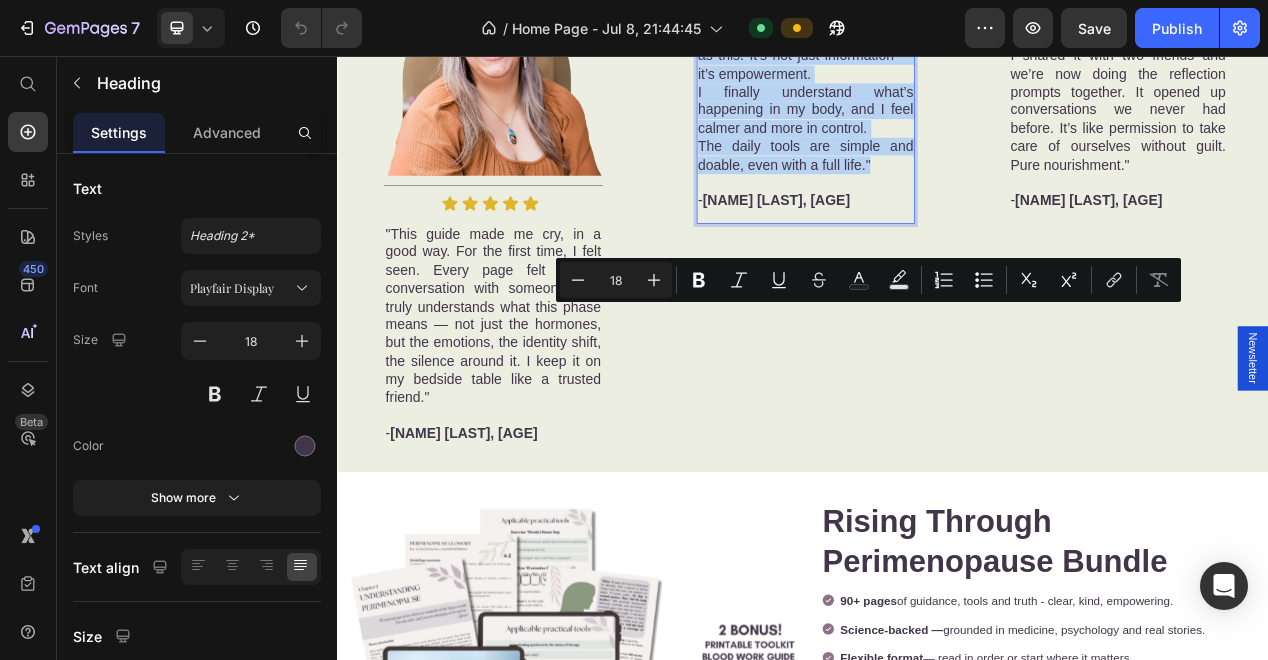 drag, startPoint x: 1035, startPoint y: 601, endPoint x: 796, endPoint y: 388, distance: 320.1406 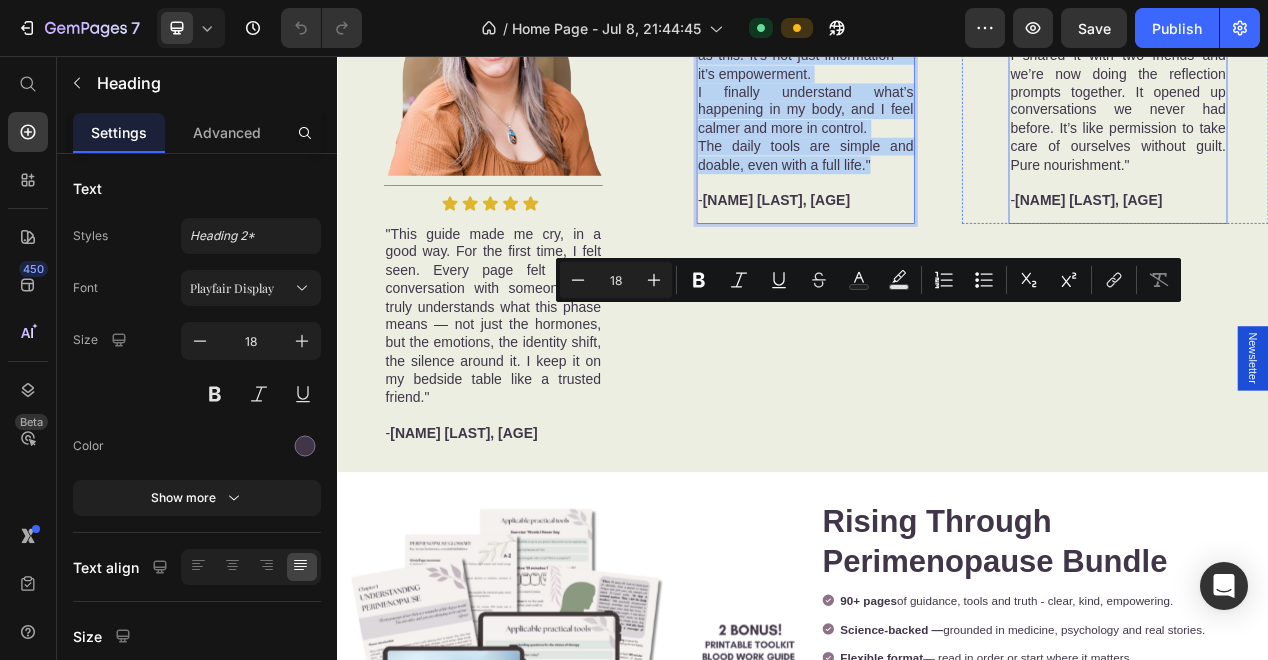 click on ""I bought this during the launch and honestly wish I had it years ago.  I shared it with two friends and we’re now doing the reflection prompts together. It opened up conversations we never had before. It’s like permission to take care of ourselves without guilt. Pure nourishment." -  [NAME] [LAST], [AGE]" at bounding box center (1343, 114) 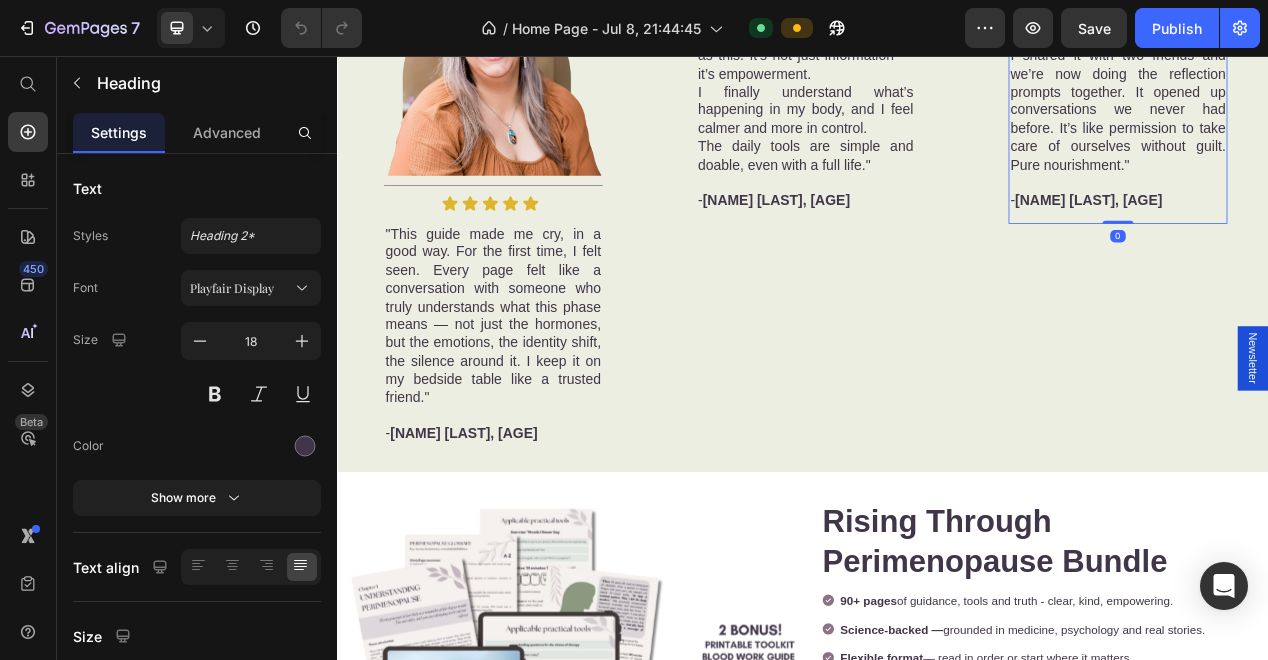 click on ""I bought this during the launch and honestly wish I had it years ago.  I shared it with two friends and we’re now doing the reflection prompts together. It opened up conversations we never had before. It’s like permission to take care of ourselves without guilt. Pure nourishment." -  [NAME] [LAST], [AGE]" at bounding box center (1343, 114) 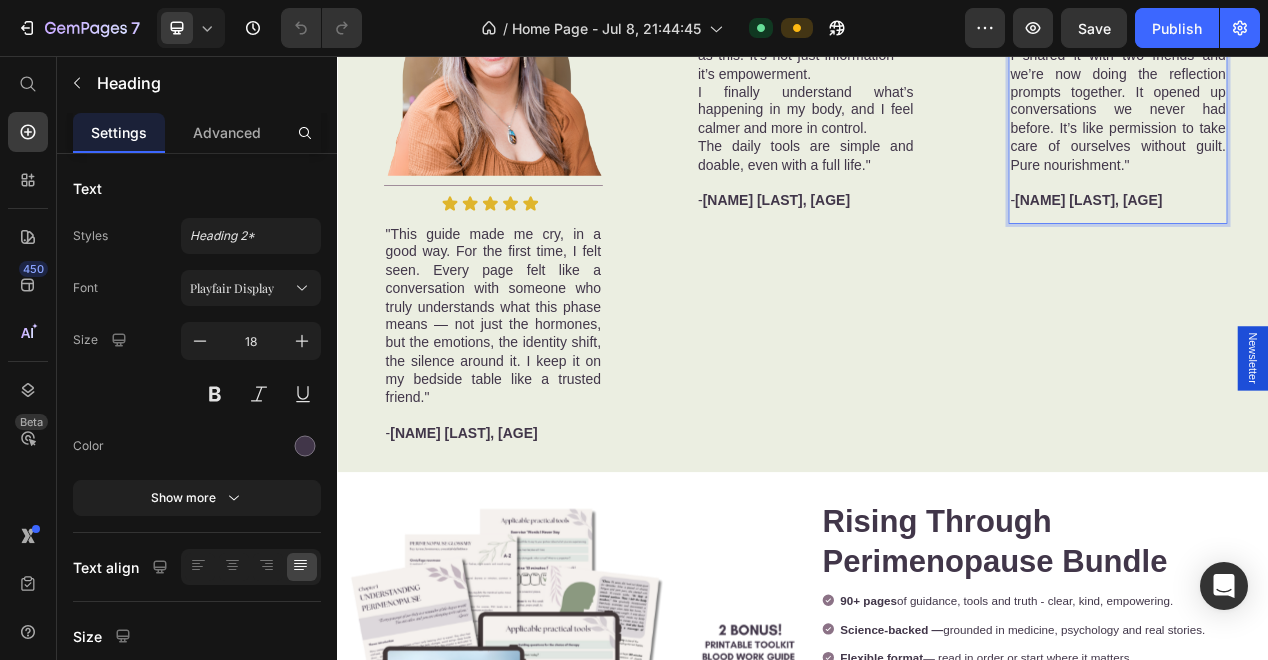 click on ""I bought this during the launch and honestly wish I had it years ago.  I shared it with two friends and we’re now doing the reflection prompts together. It opened up conversations we never had before. It’s like permission to take care of ourselves without guilt. Pure nourishment." -  [NAME] [LAST], [AGE]" at bounding box center (1343, 114) 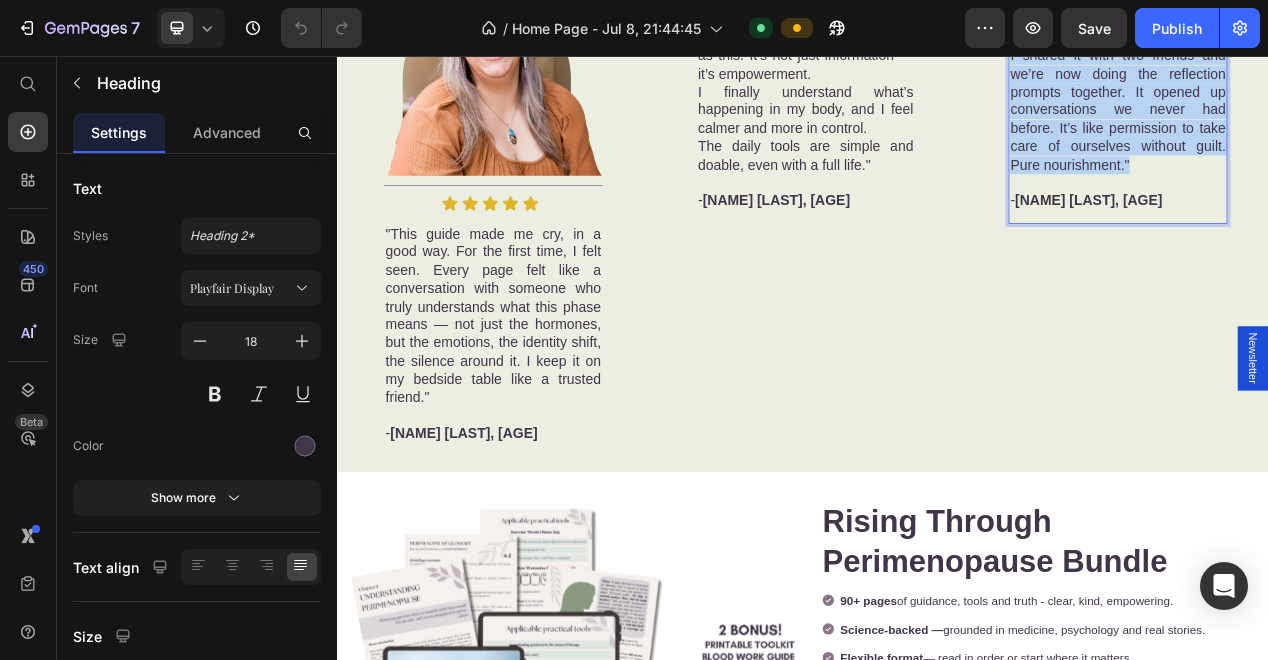 drag, startPoint x: 1361, startPoint y: 607, endPoint x: 1193, endPoint y: 397, distance: 268.9312 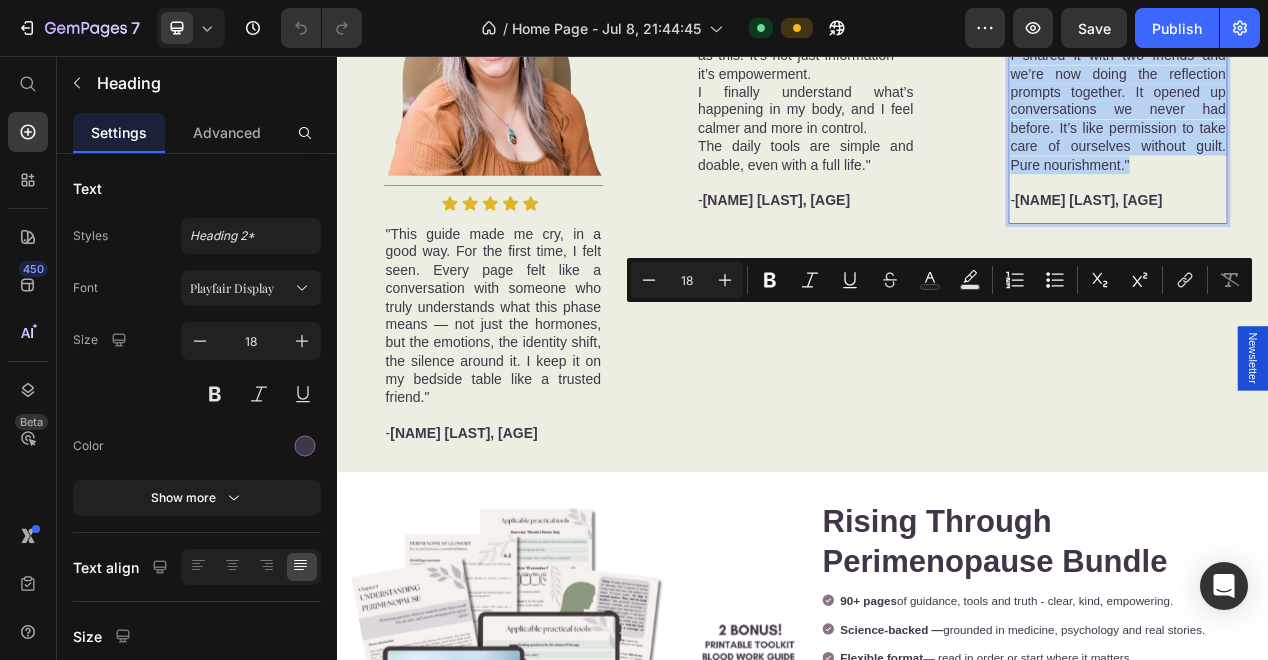 copy on ""I bought this during the launch and honestly wish I had it years ago.  I shared it with two friends and we’re now doing the reflection prompts together. It opened up conversations we never had before. It’s like permission to take care of ourselves without guilt. Pure nourishment."" 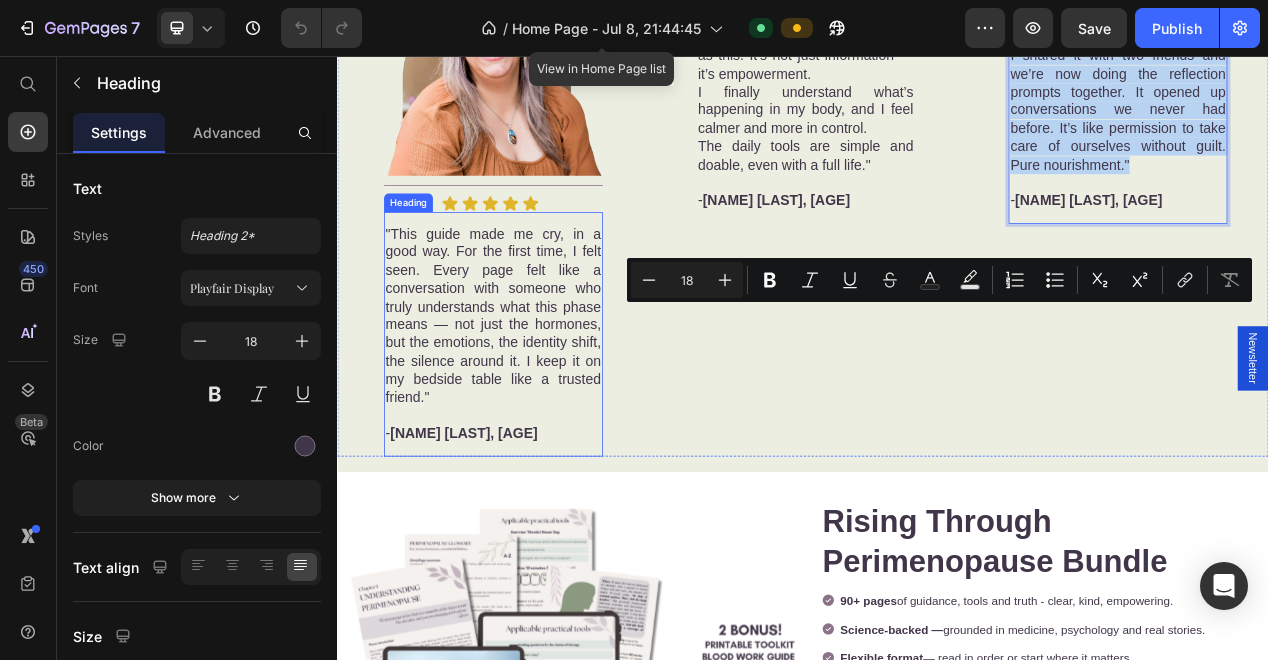 click on ""This guide made me cry, in a good way. For the first time, I felt seen. Every page felt like a conversation with someone who truly understands what this phase means — not just the hormones, but the emotions, the identity shift, the silence around it. I keep it on my bedside table like a trusted friend." -  [NAME] [LAST], [AGE]" at bounding box center (538, 414) 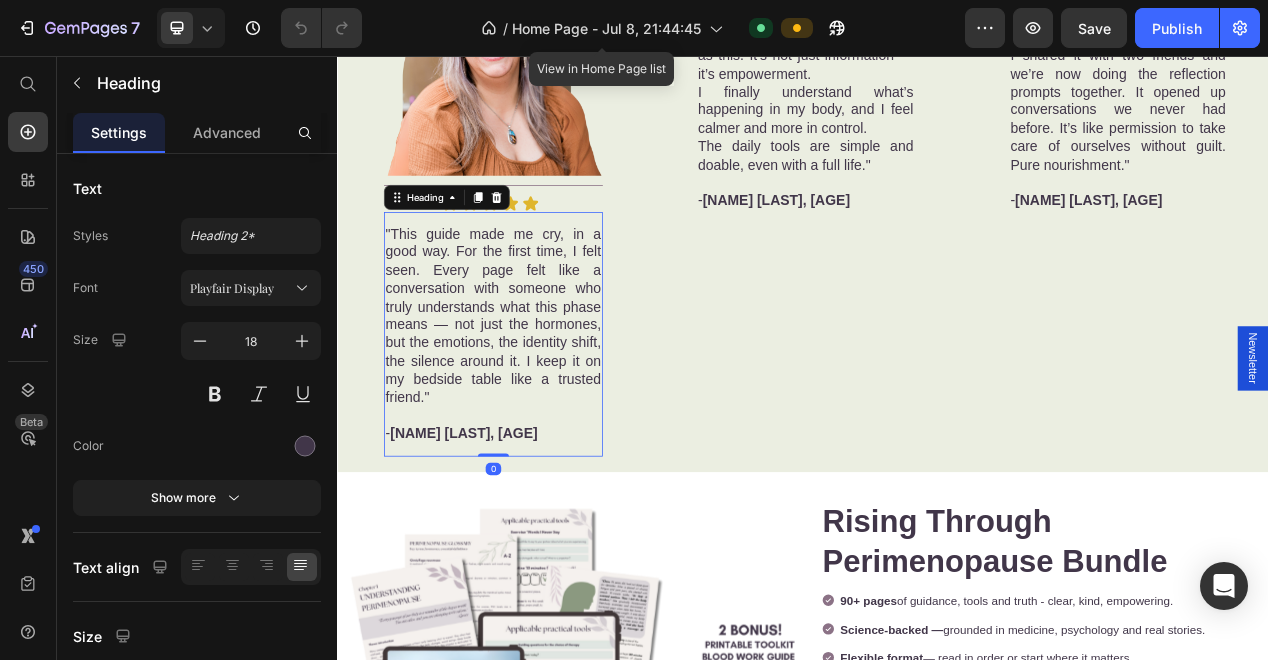 click on ""This guide made me cry, in a good way. For the first time, I felt seen. Every page felt like a conversation with someone who truly understands what this phase means — not just the hormones, but the emotions, the identity shift, the silence around it. I keep it on my bedside table like a trusted friend." -  [NAME] [LAST], [AGE]" at bounding box center (538, 414) 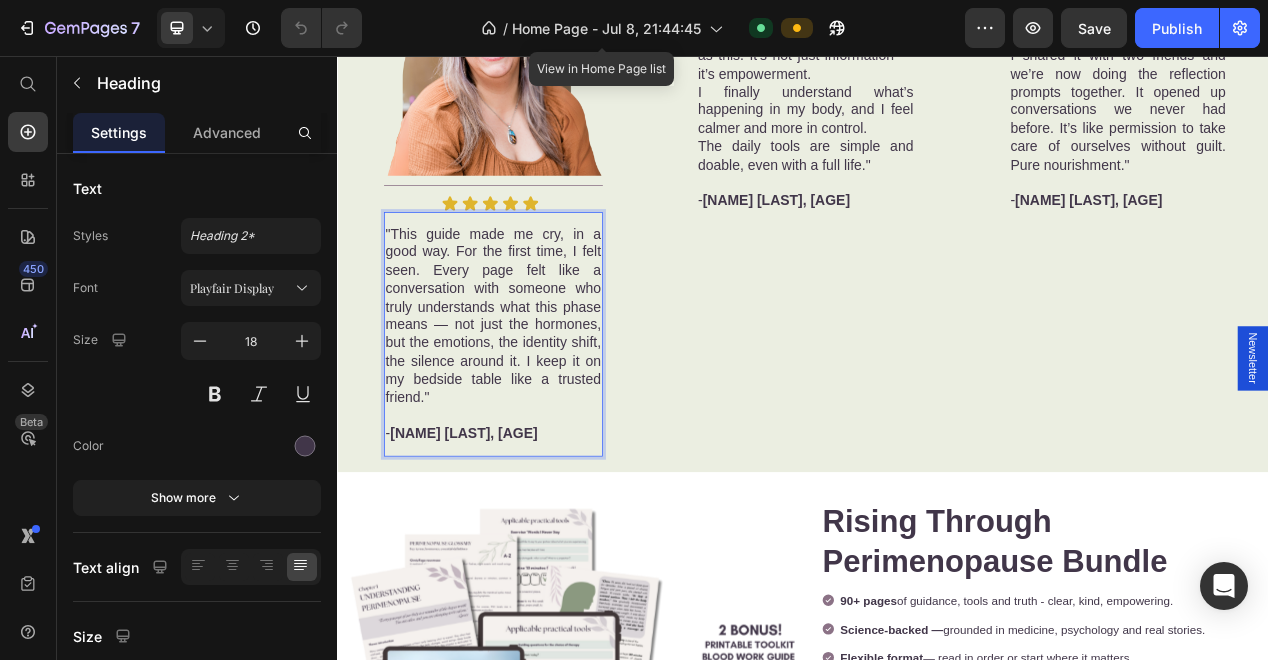 click on ""This guide made me cry, in a good way. For the first time, I felt seen. Every page felt like a conversation with someone who truly understands what this phase means — not just the hormones, but the emotions, the identity shift, the silence around it. I keep it on my bedside table like a trusted friend." -  [NAME] [LAST], [AGE]" at bounding box center (538, 414) 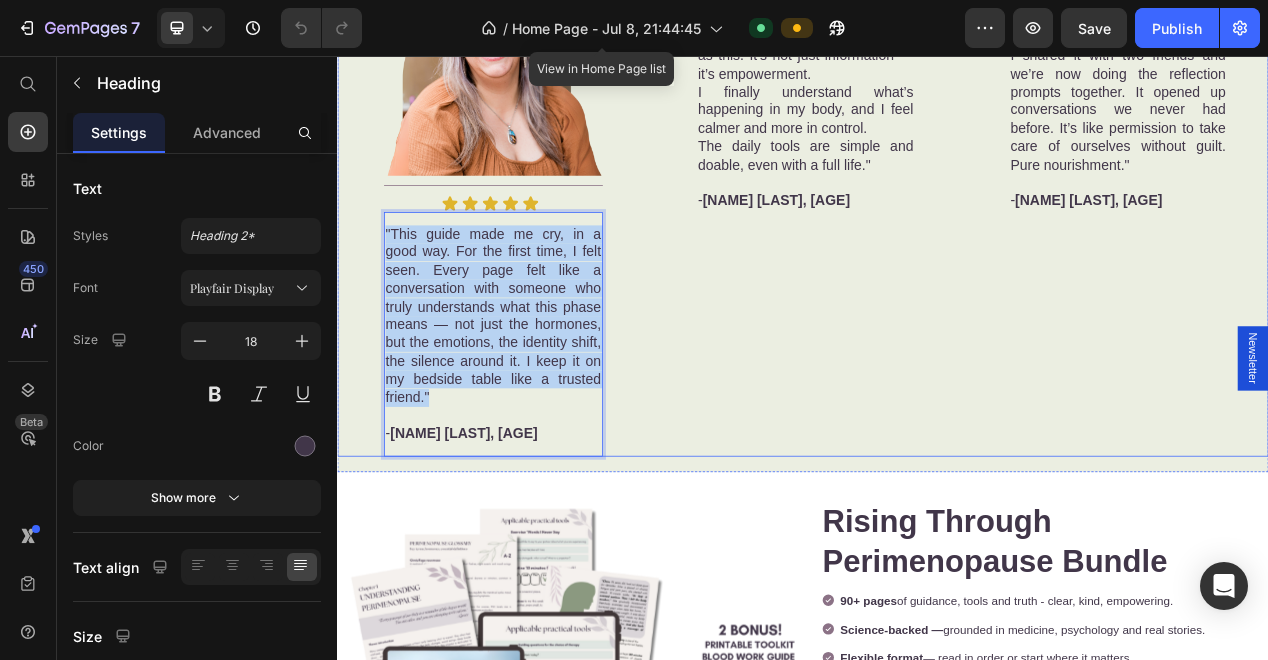 drag, startPoint x: 567, startPoint y: 605, endPoint x: 384, endPoint y: 398, distance: 276.29333 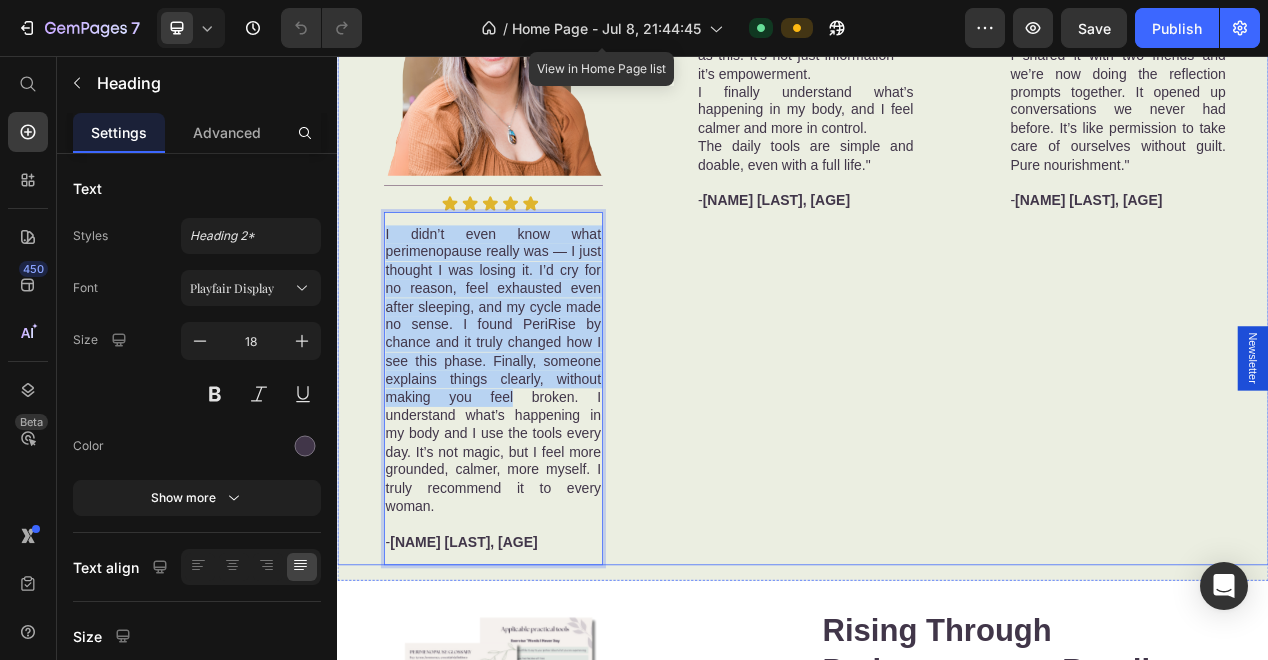 scroll, scrollTop: 112, scrollLeft: 0, axis: vertical 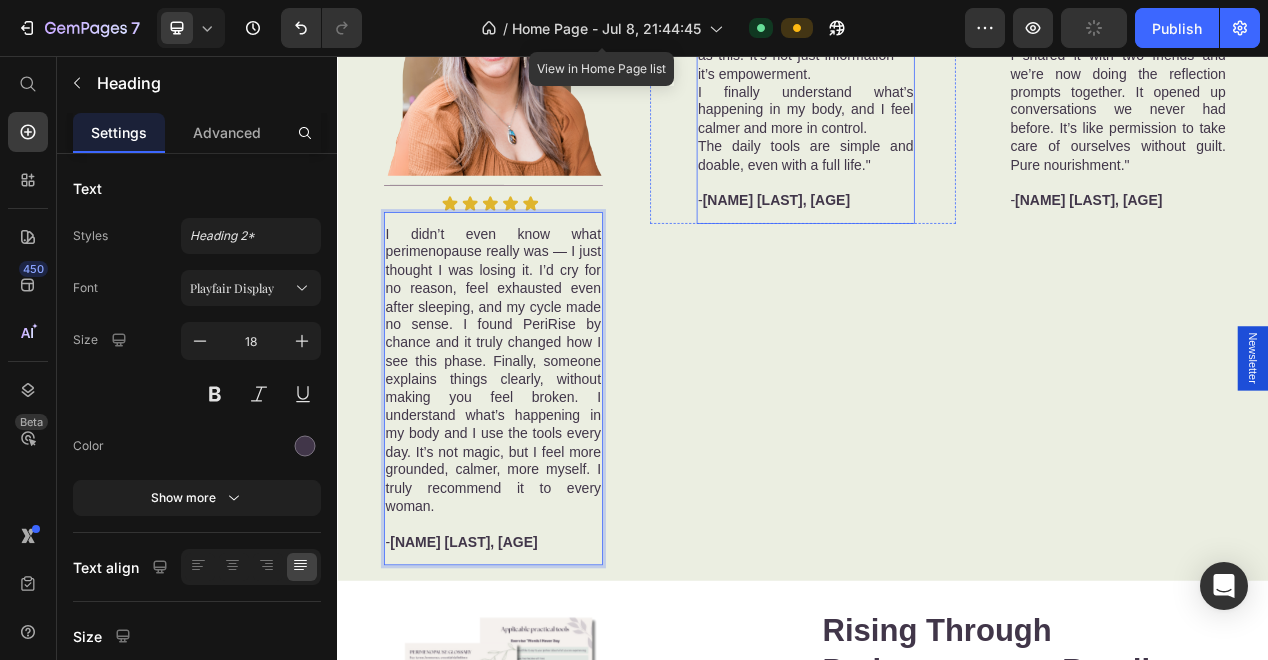 click on ""I’ve read medical articles, blogs, random advice… but nothing felt as complete and compassionate as this. It’s not just information — it’s empowerment.  I finally understand what’s happening in my body, and I feel calmer and more in control.  The daily tools are simple and doable, even with a full life." -  [NAME] [LAST], [AGE]" at bounding box center [941, 114] 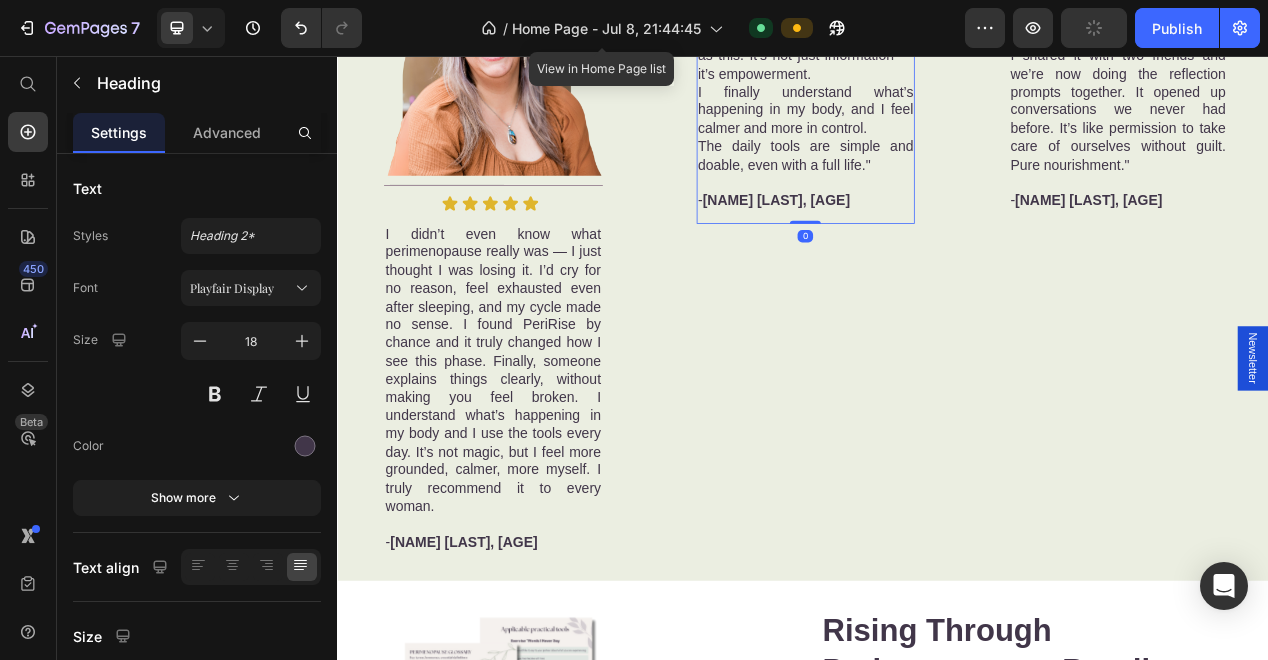 scroll, scrollTop: 0, scrollLeft: 0, axis: both 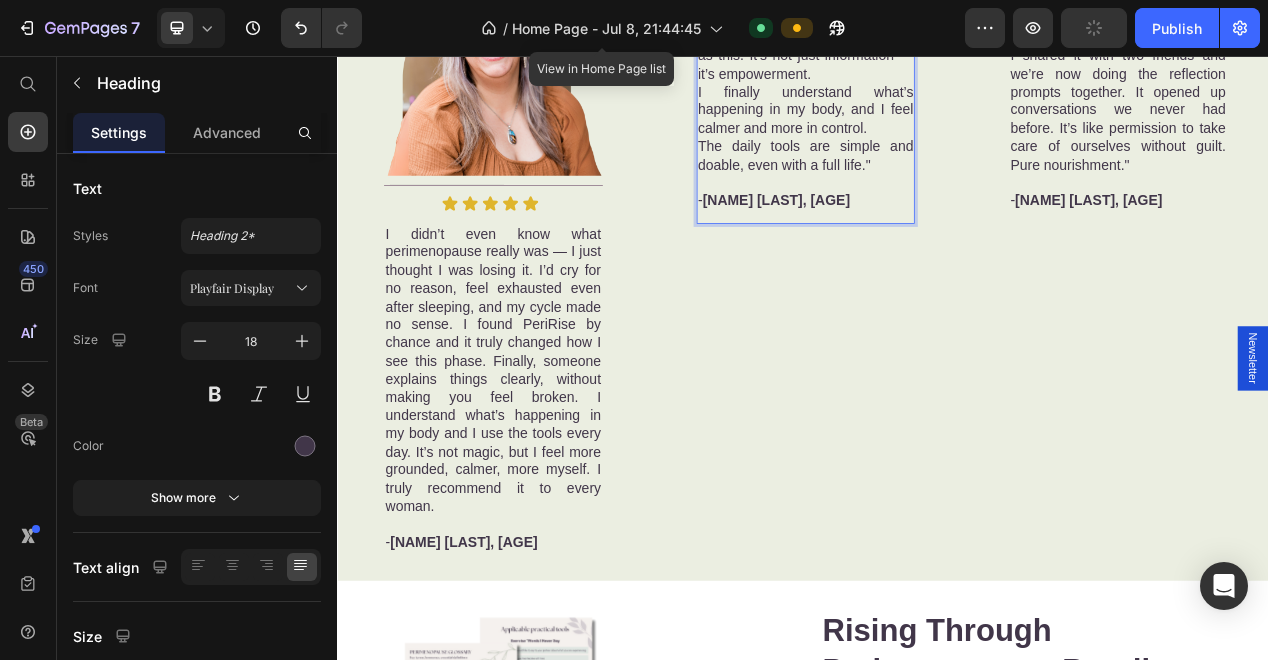click on ""I’ve read medical articles, blogs, random advice… but nothing felt as complete and compassionate as this. It’s not just information — it’s empowerment.  I finally understand what’s happening in my body, and I feel calmer and more in control.  The daily tools are simple and doable, even with a full life." -  [NAME] [LAST], [AGE]" at bounding box center (941, 114) 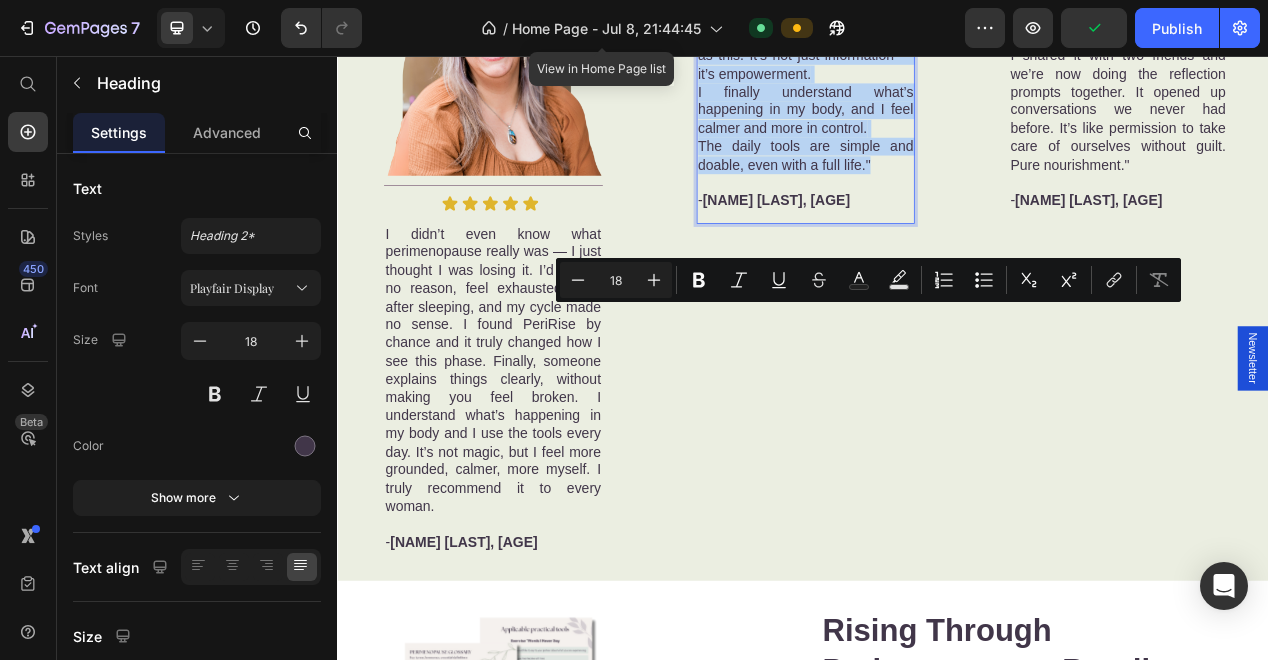 drag, startPoint x: 1031, startPoint y: 605, endPoint x: 795, endPoint y: 391, distance: 318.5781 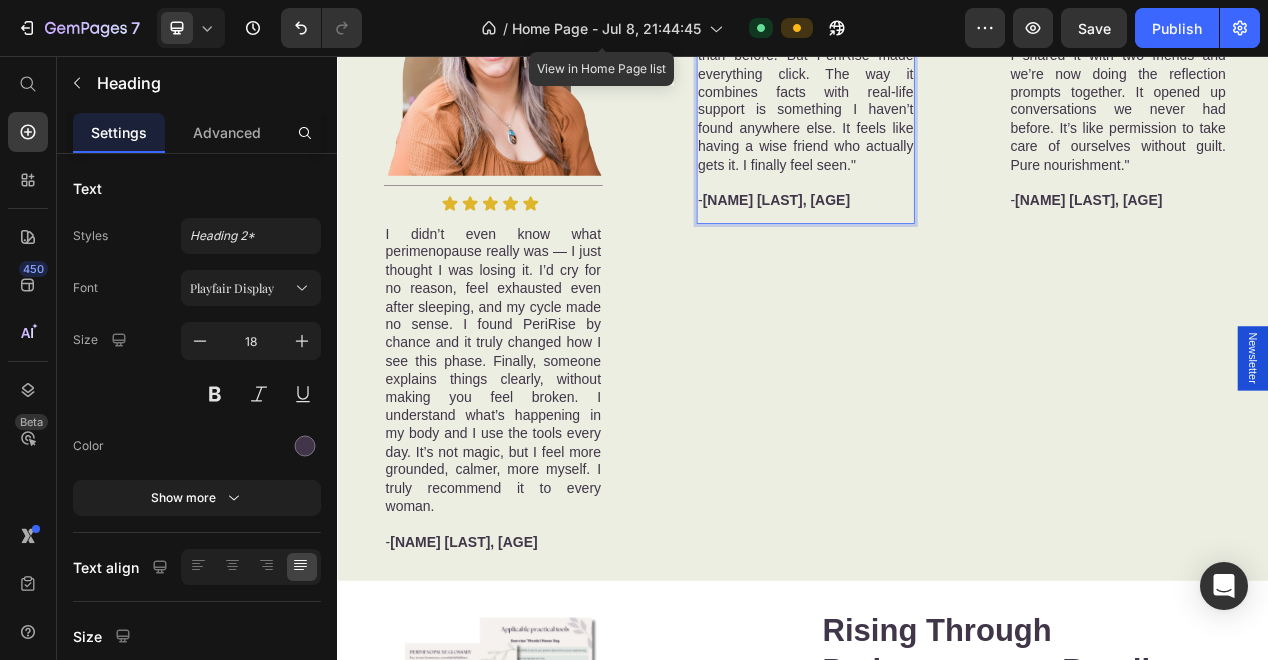 click on ""At first I was skeptical. I’ve tried supplements, blogs, even talked to my doctor and felt more confused than before. But PeriRise made everything click. The way it combines facts with real-life support is something I haven’t found anywhere else. It feels like having a wise friend who actually gets it. I finally feel seen." -  [NAME] [LAST], [AGE]" at bounding box center (941, 114) 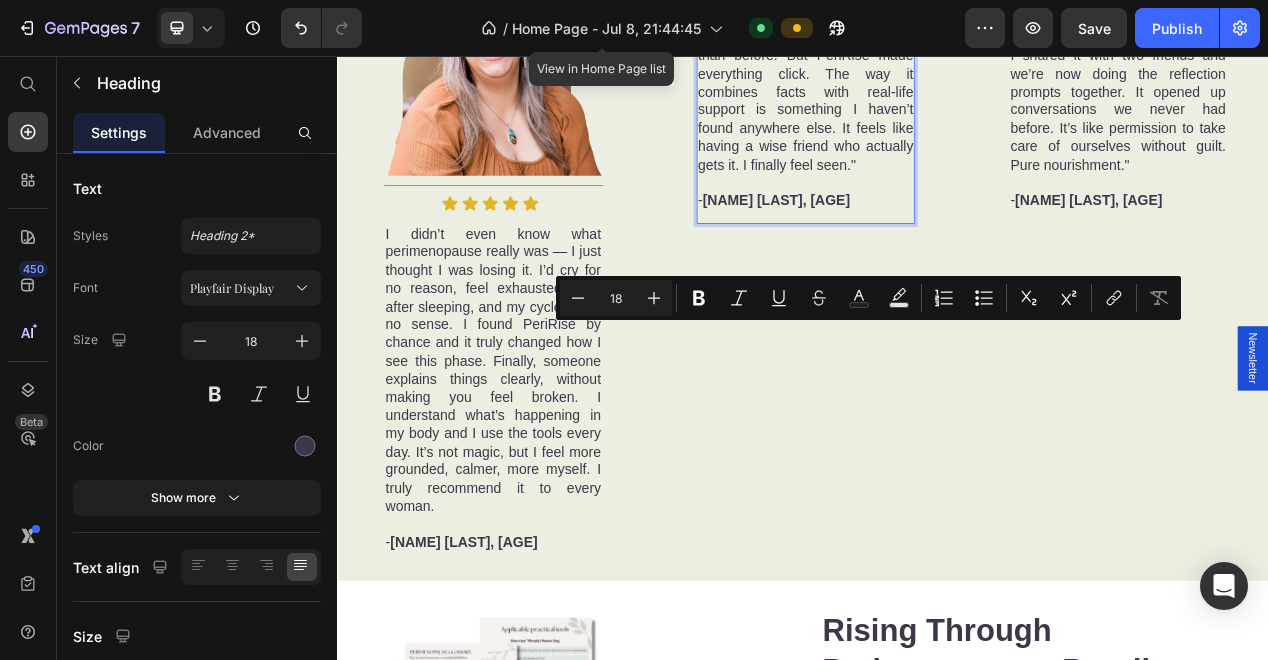drag, startPoint x: 959, startPoint y: 416, endPoint x: 934, endPoint y: 438, distance: 33.30165 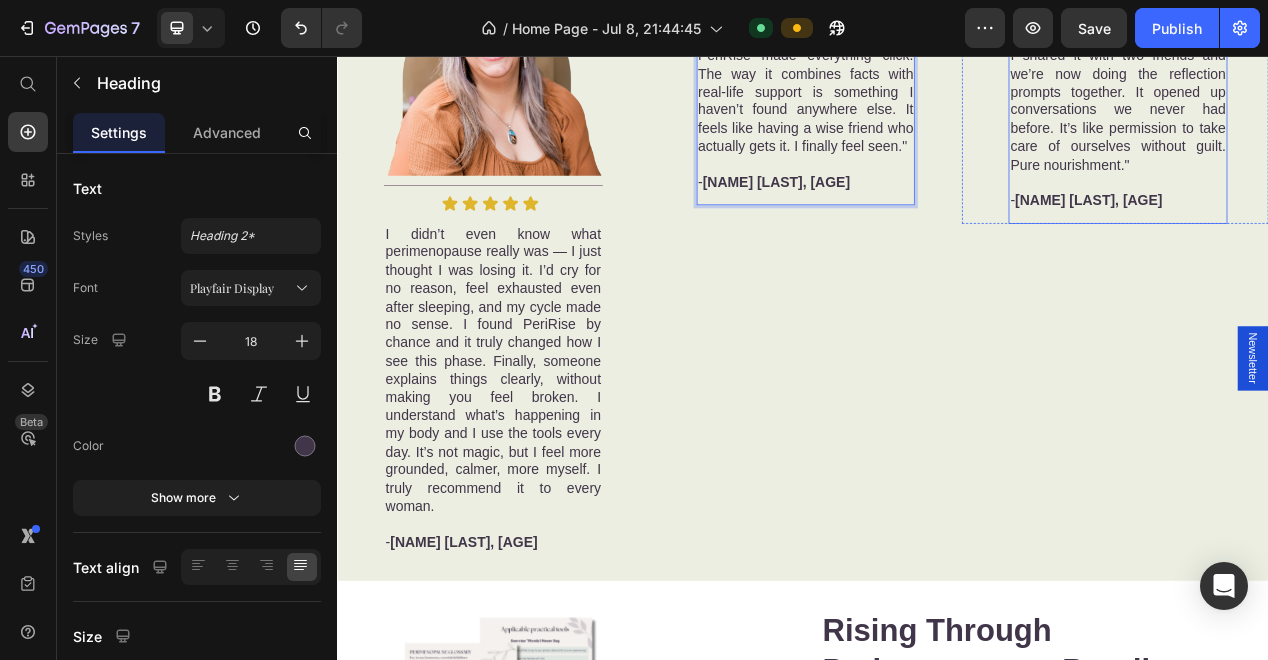 click on ""I bought this during the launch and honestly wish I had it years ago.  I shared it with two friends and we’re now doing the reflection prompts together. It opened up conversations we never had before. It’s like permission to take care of ourselves without guilt. Pure nourishment." -  [NAME] [LAST], [AGE]" at bounding box center [1343, 114] 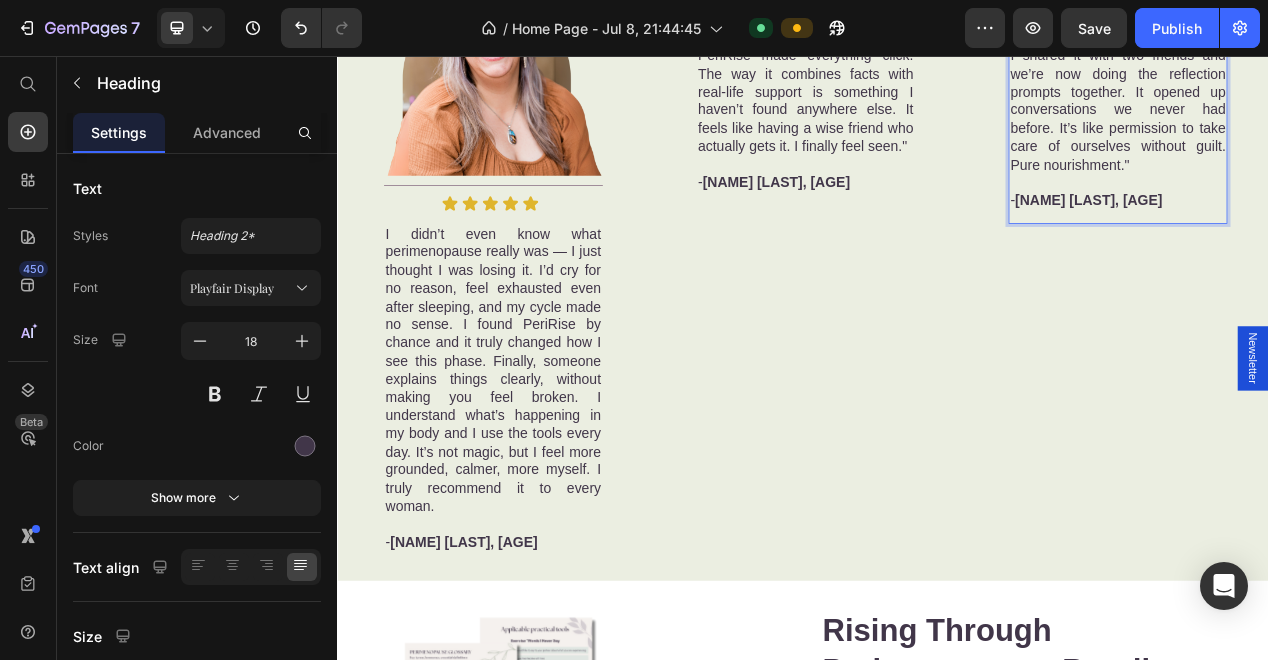 click on ""I bought this during the launch and honestly wish I had it years ago.  I shared it with two friends and we’re now doing the reflection prompts together. It opened up conversations we never had before. It’s like permission to take care of ourselves without guilt. Pure nourishment." -  [NAME] [LAST], [AGE]" at bounding box center [1343, 114] 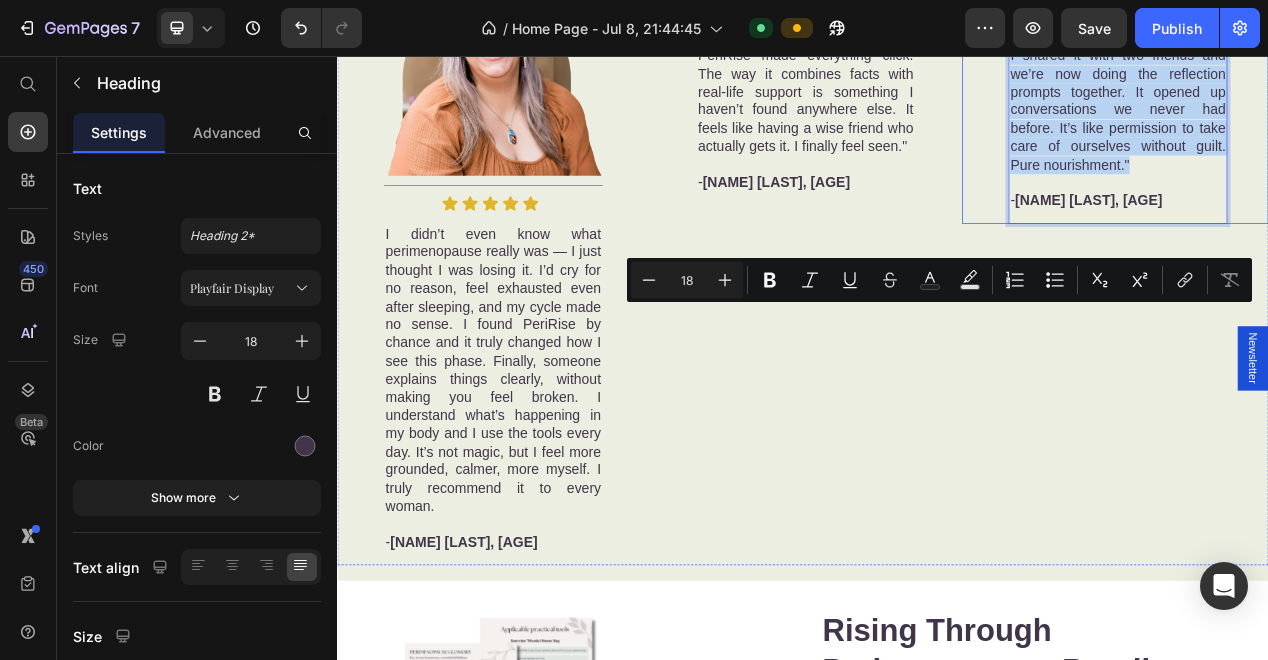 drag, startPoint x: 1368, startPoint y: 605, endPoint x: 1183, endPoint y: 399, distance: 276.87723 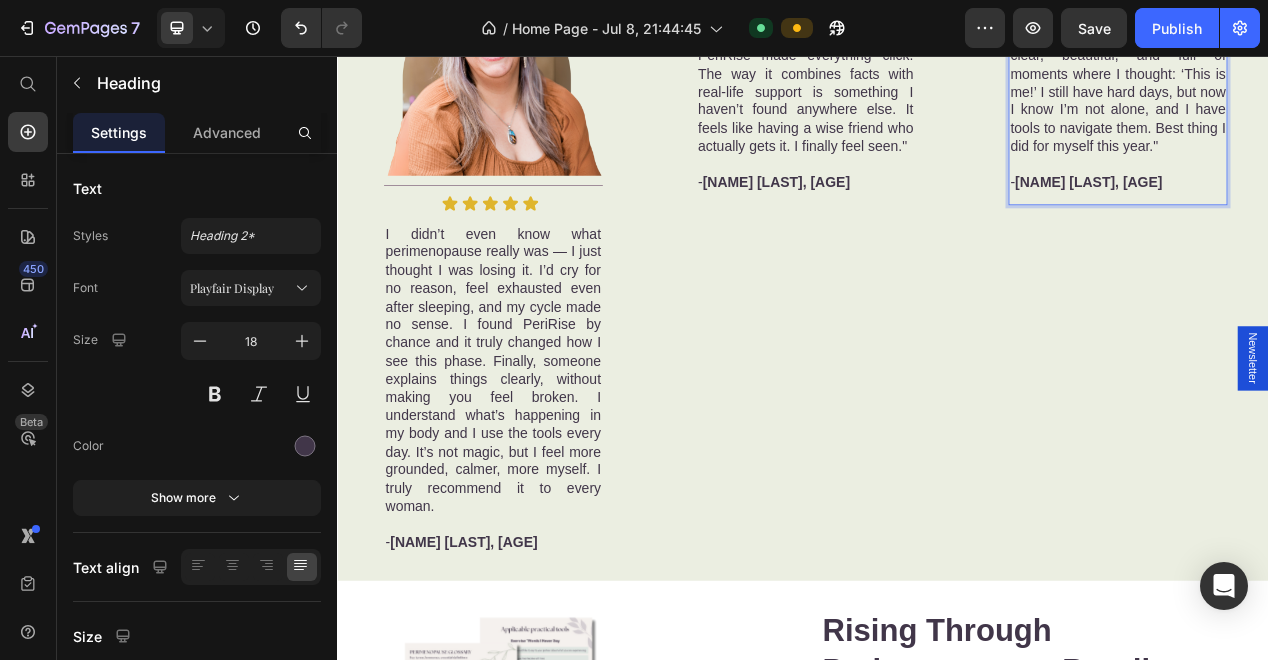 click on ""PeriRise helped me give a name to what I was feeling — and that alone was powerful. The guide is clear, beautiful, and full of moments where I thought: ‘This is me!’ I still have hard days, but now I know I’m not alone, and I have tools to navigate them. Best thing I did for myself this year." -  [NAME] [LAST], [AGE]" at bounding box center [1343, 102] 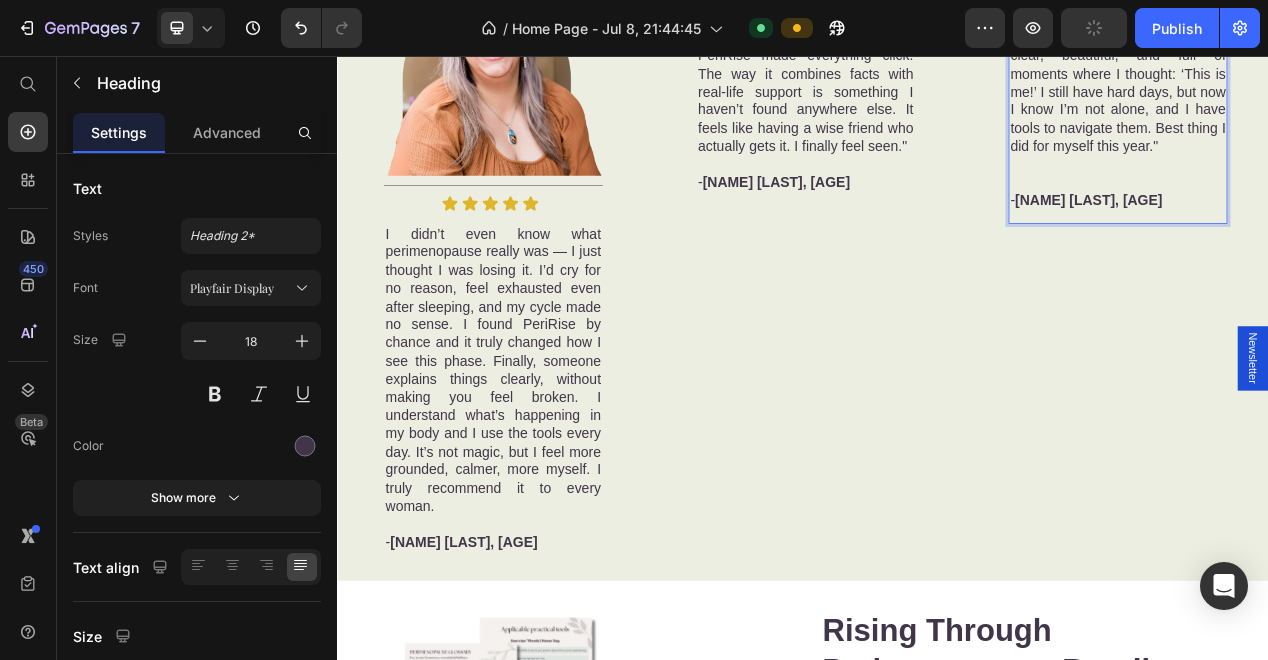 click on ""PeriRise helped me give a name to what I was feeling — and that alone was powerful. The guide is clear, beautiful, and full of moments where I thought: ‘This is me!’ I still have hard days, but now I know I’m not alone, and I have tools to navigate them. Best thing I did for myself this year." ⁠⁠⁠⁠⁠⁠⁠ -  [NAME] [LAST], [AGE] Heading   0" at bounding box center [1343, 114] 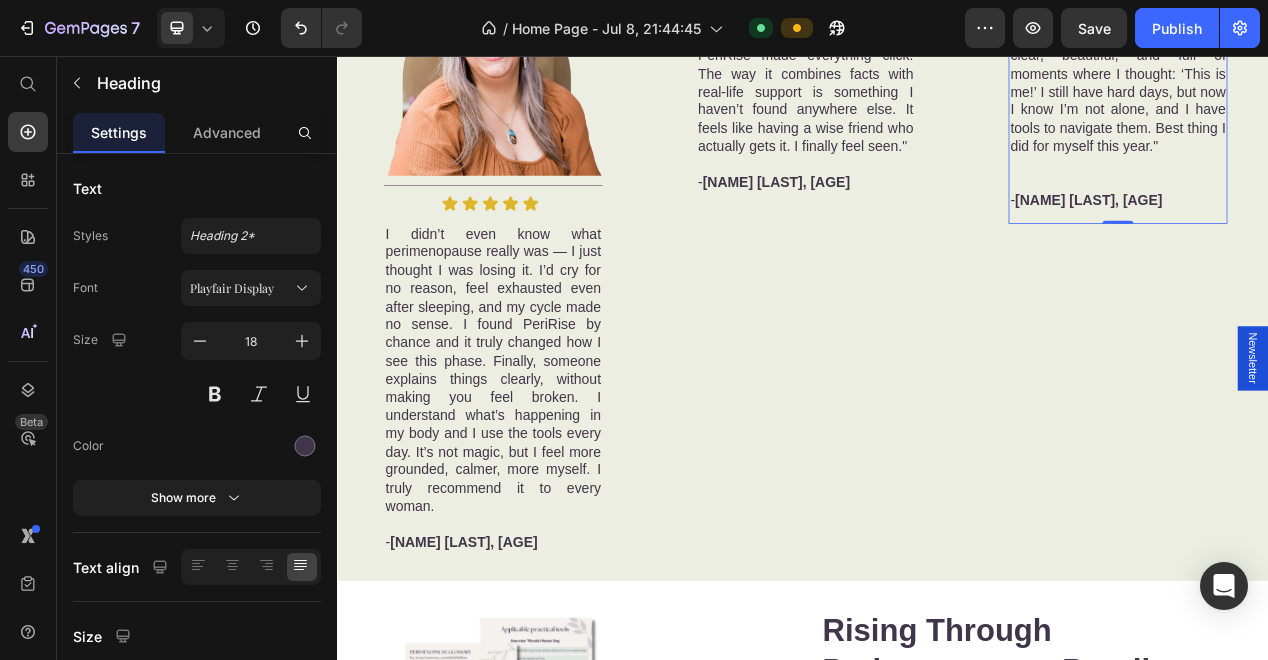 click on ""PeriRise helped me give a name to what I was feeling — and that alone was powerful. The guide is clear, beautiful, and full of moments where I thought: ‘This is me!’ I still have hard days, but now I know I’m not alone, and I have tools to navigate them. Best thing I did for myself this year." ⁠⁠⁠⁠⁠⁠⁠ -  [NAME] [LAST], [AGE] Heading   0" at bounding box center [1343, 114] 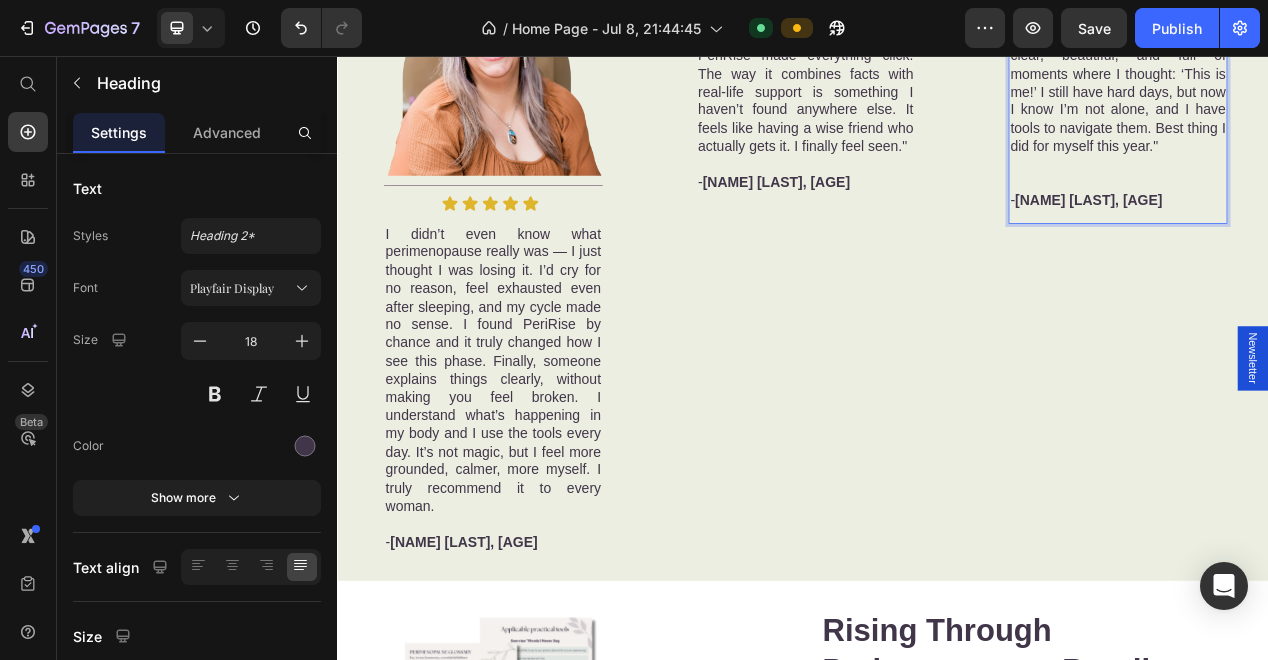 click on ""PeriRise helped me give a name to what I was feeling — and that alone was powerful. The guide is clear, beautiful, and full of moments where I thought: ‘This is me!’ I still have hard days, but now I know I’m not alone, and I have tools to navigate them. Best thing I did for myself this year." ⁠⁠⁠⁠⁠⁠⁠ -  [NAME] [LAST], [AGE]" at bounding box center [1343, 114] 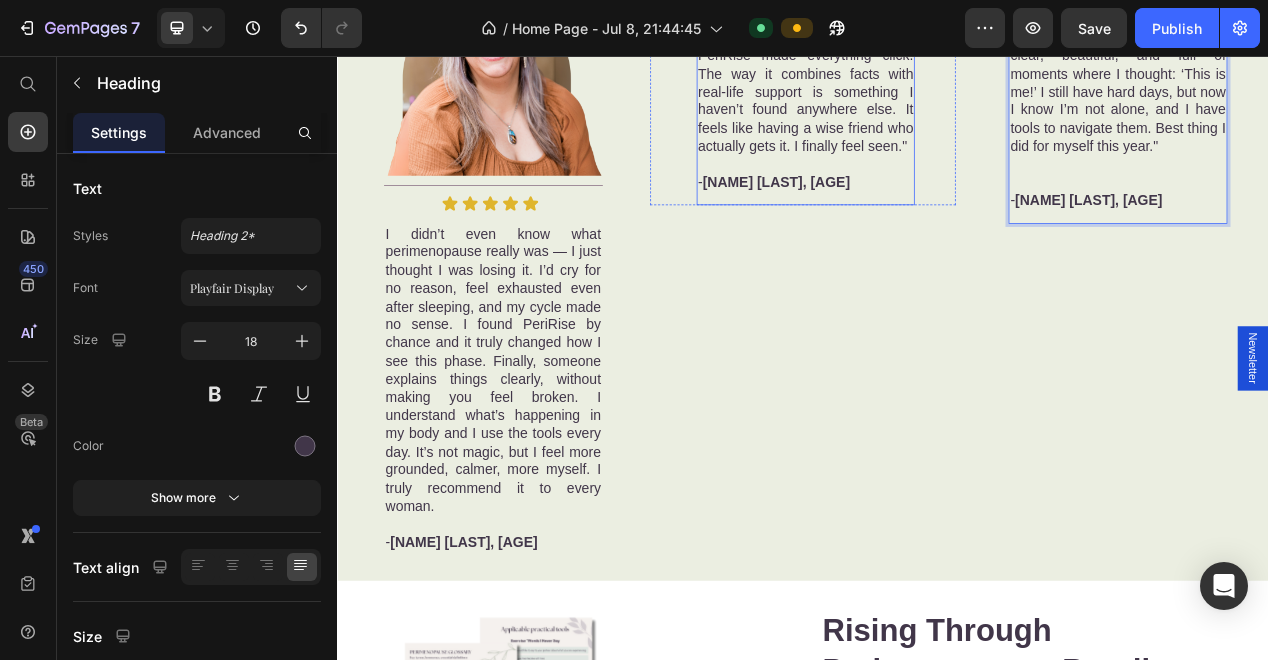 click on ""At first I was skeptical. I’ve tried supplements, blogs and felt more confused than before. But PeriRise made everything click. The way it combines facts with real-life support is something I haven’t found anywhere else. It feels like having a wise friend who actually gets it. I finally feel seen." -  [NAME] [LAST], [AGE]" at bounding box center [941, 102] 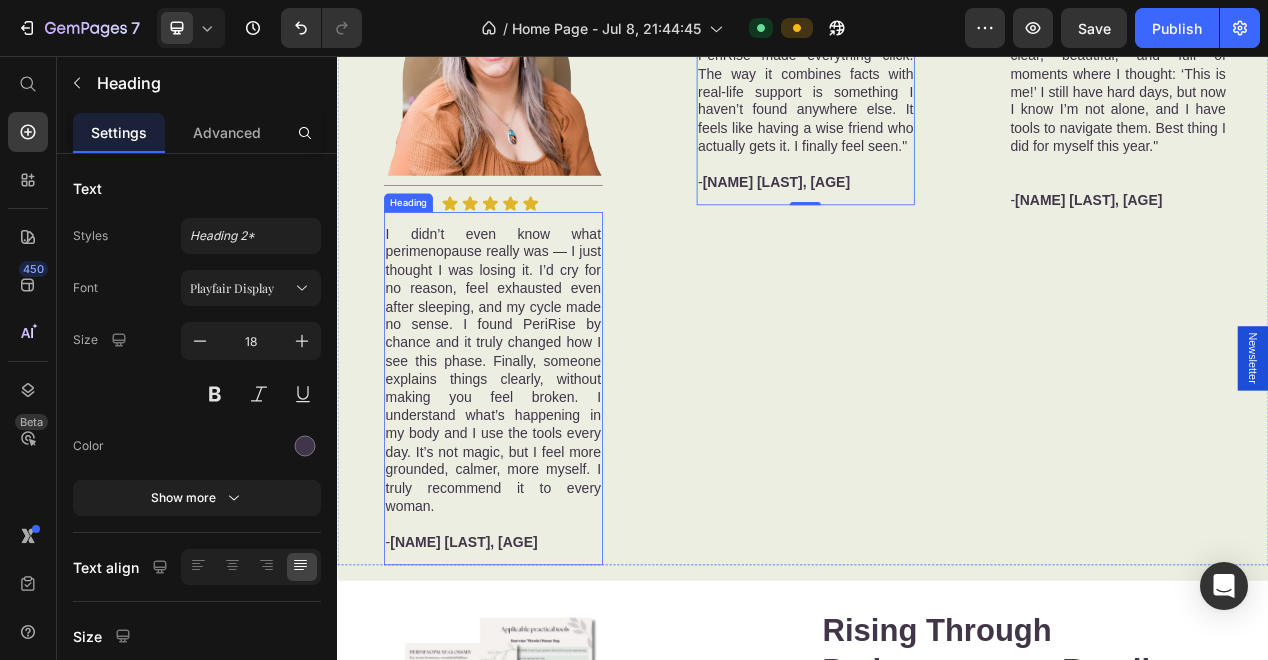 click on "I didn’t even know what perimenopause really was — I just thought I was losing it. I’d cry for no reason, feel exhausted even after sleeping, and my cycle made no sense. I found PeriRise by chance and it truly changed how I see this phase. Finally, someone explains things clearly, without making you feel broken. I understand what’s happening in my body and I use the tools every day. It’s not magic, but I feel more grounded, calmer, more myself. I truly recommend it to every woman. -  [NAME] [LAST], [AGE]" at bounding box center (538, 484) 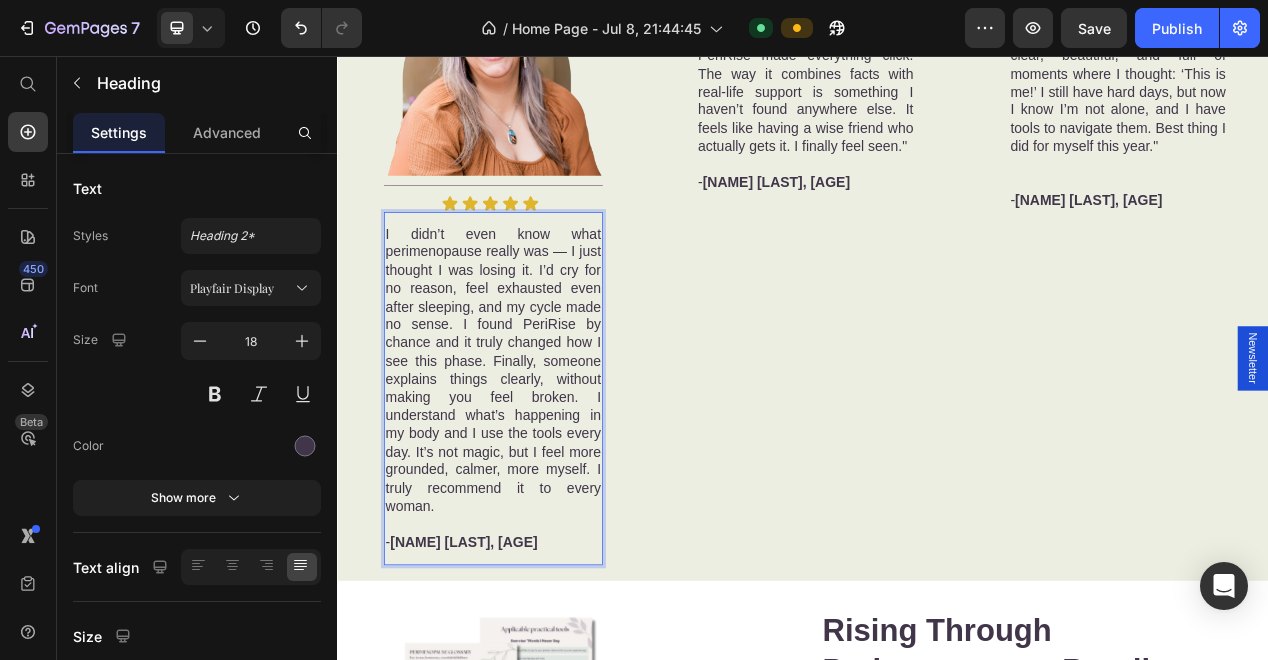 click on "I didn’t even know what perimenopause really was — I just thought I was losing it. I’d cry for no reason, feel exhausted even after sleeping, and my cycle made no sense. I found PeriRise by chance and it truly changed how I see this phase. Finally, someone explains things clearly, without making you feel broken. I understand what’s happening in my body and I use the tools every day. It’s not magic, but I feel more grounded, calmer, more myself. I truly recommend it to every woman. -  [NAME] [LAST], [AGE]" at bounding box center [538, 484] 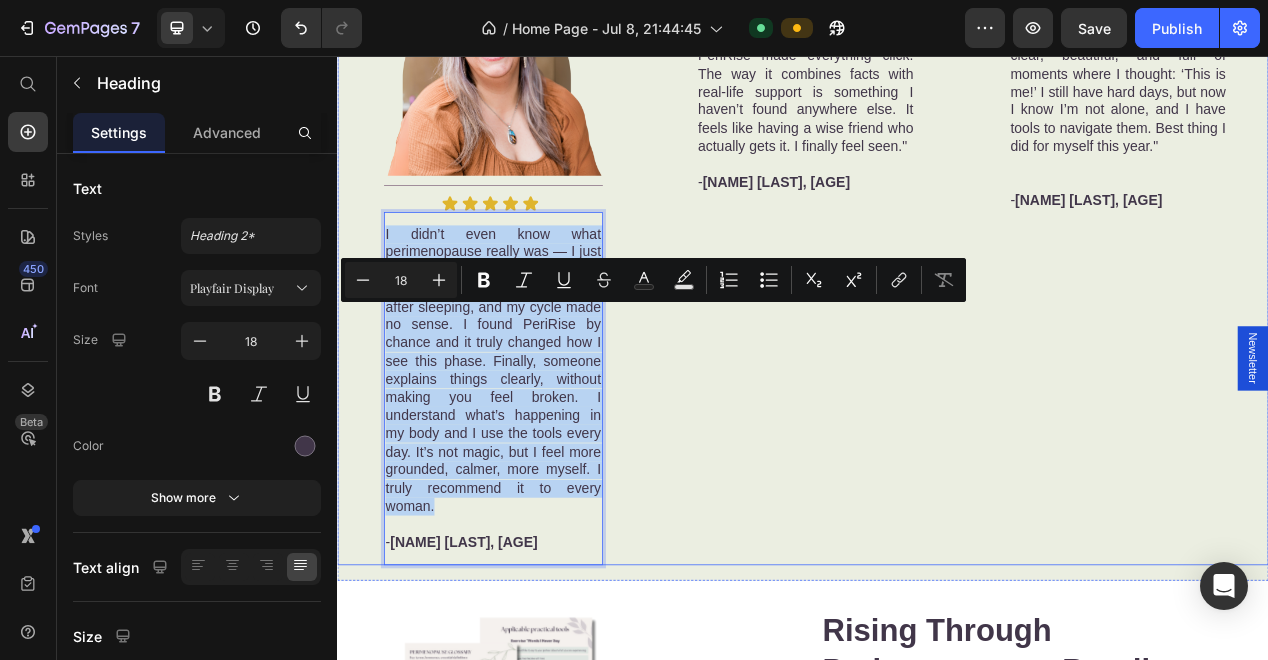 drag, startPoint x: 470, startPoint y: 747, endPoint x: 379, endPoint y: 398, distance: 360.66882 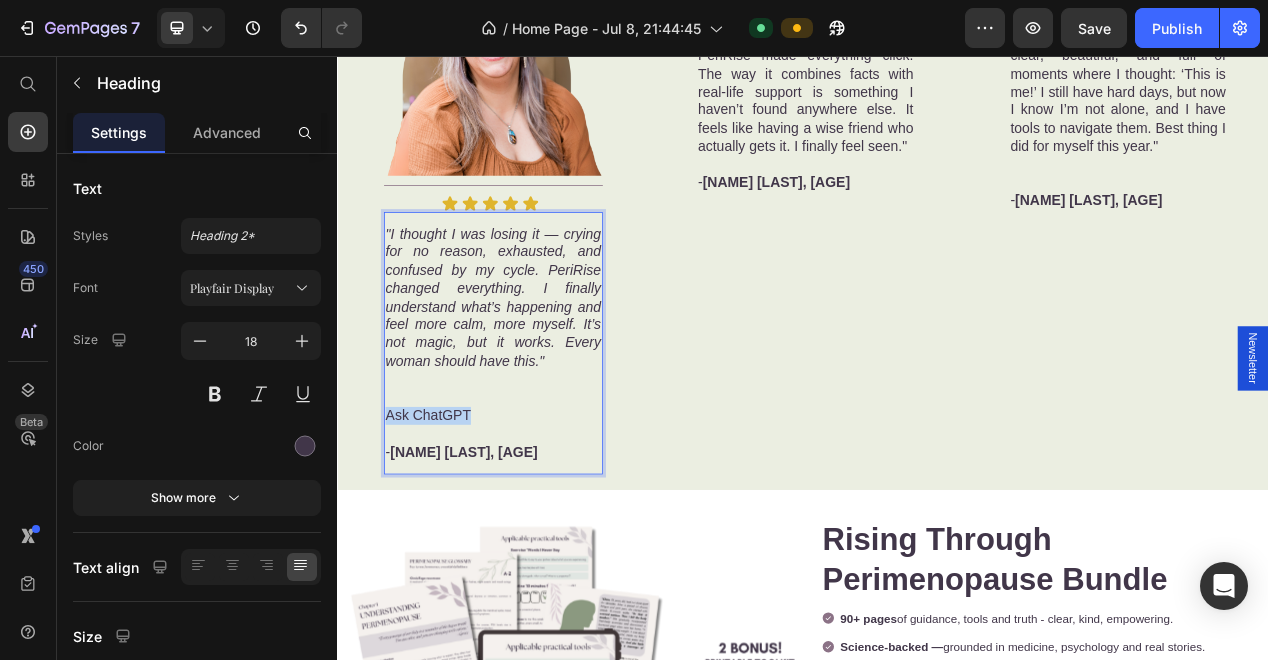 drag, startPoint x: 520, startPoint y: 627, endPoint x: 406, endPoint y: 638, distance: 114.52947 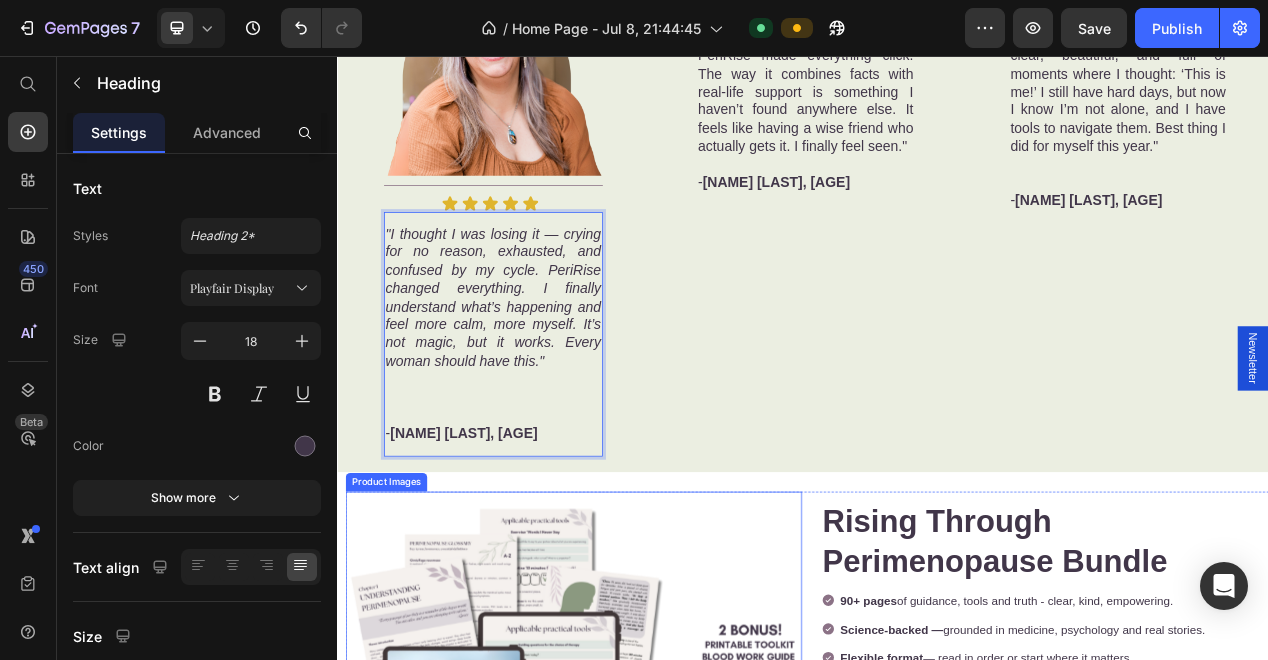 click at bounding box center [641, 867] 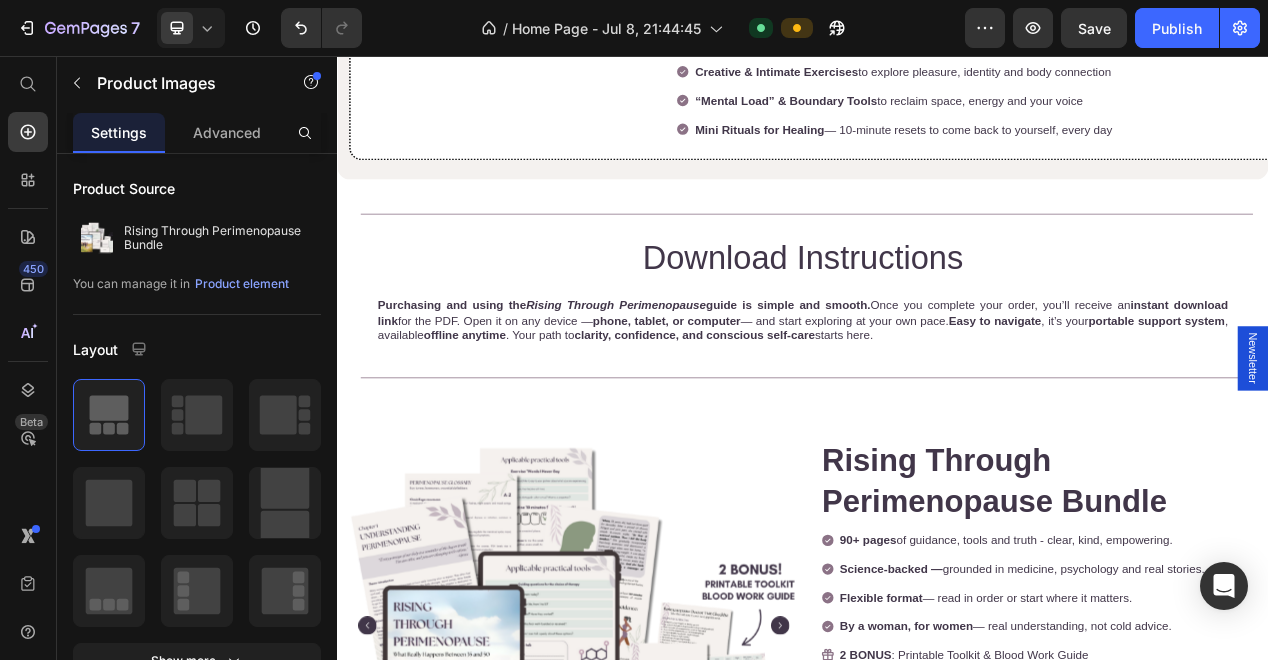 scroll, scrollTop: 5231, scrollLeft: 0, axis: vertical 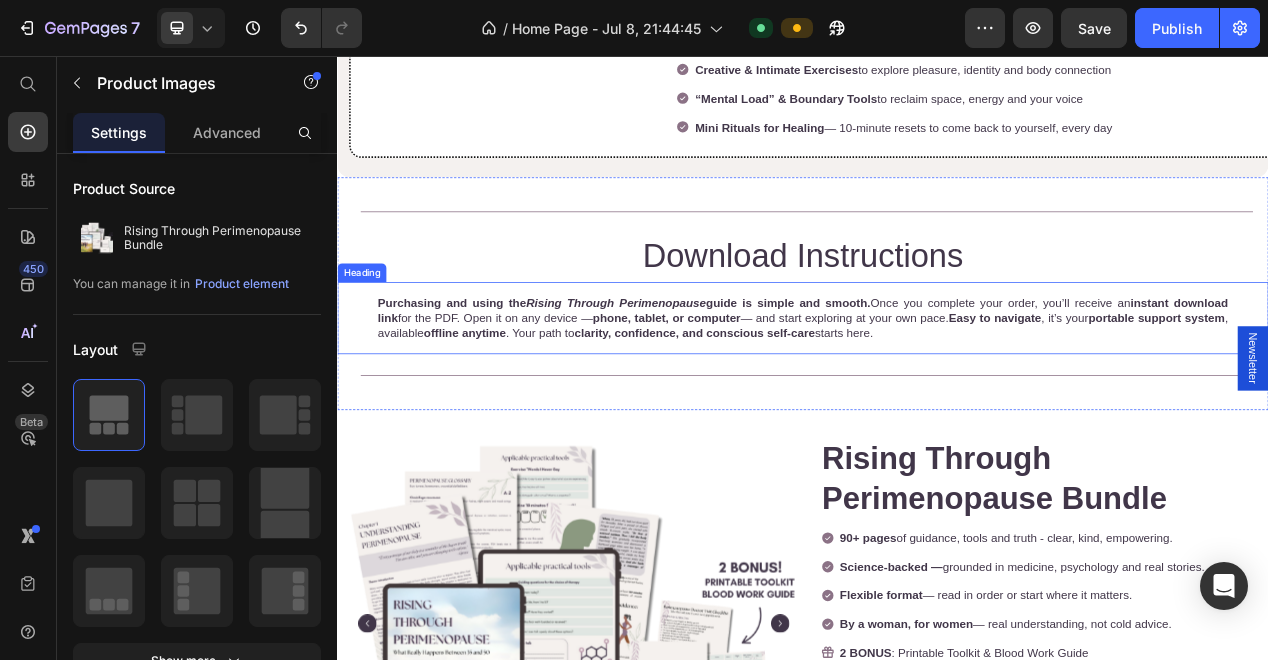 click on "phone, tablet, or computer" at bounding box center [761, 393] 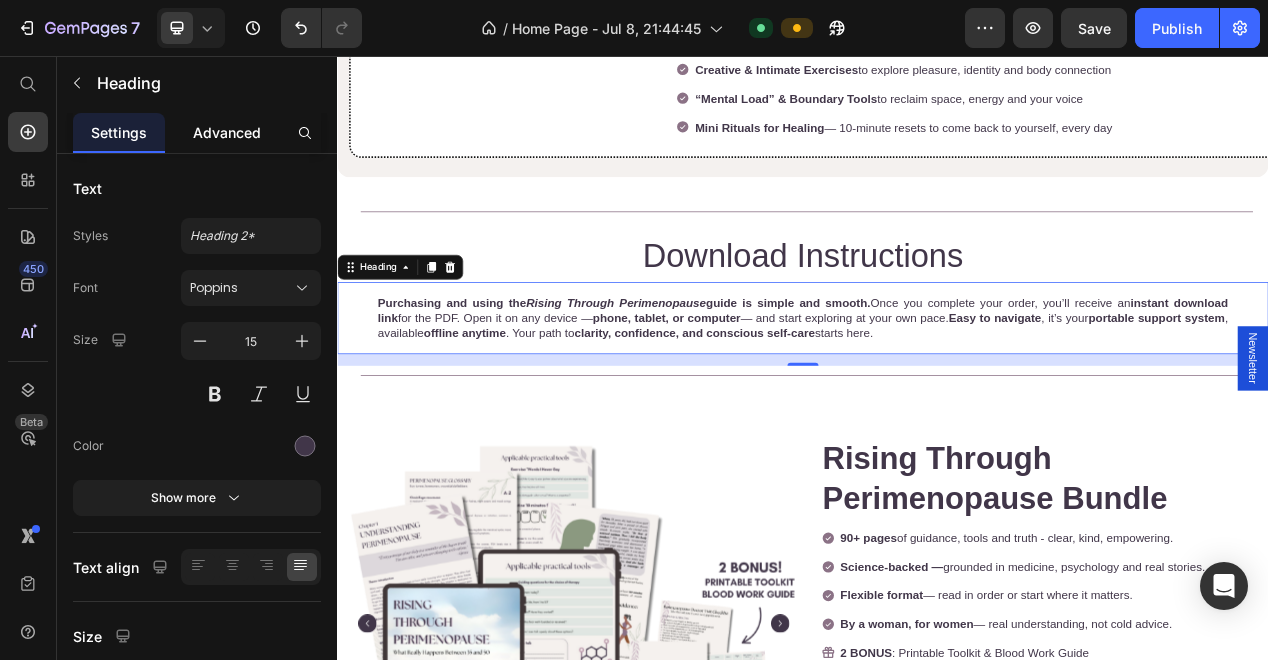 click on "Advanced" at bounding box center [227, 132] 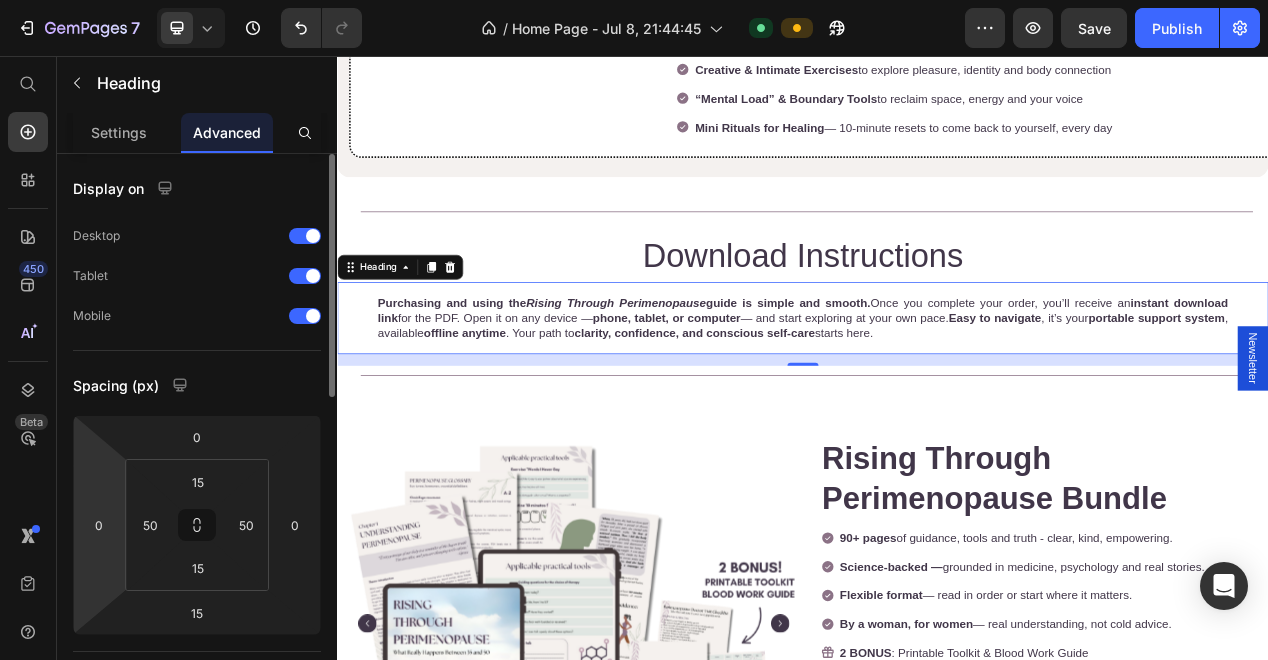 click on "7   /  Home Page - Jul 8, 21:44:45 Default Preview  Save   Publish  450 Beta Start with Sections Elements Hero Section Product Detail Brands Trusted Badges Guarantee Product Breakdown How to use Testimonials Compare Bundle FAQs Social Proof Brand Story Product List Collection Blog List Contact Sticky Add to Cart Custom Footer Browse Library 450 Layout
Row
Row
Row
Row Text
Heading
Text Block Button
Button
Button
Sticky Back to top Media
Image" at bounding box center [634, 0] 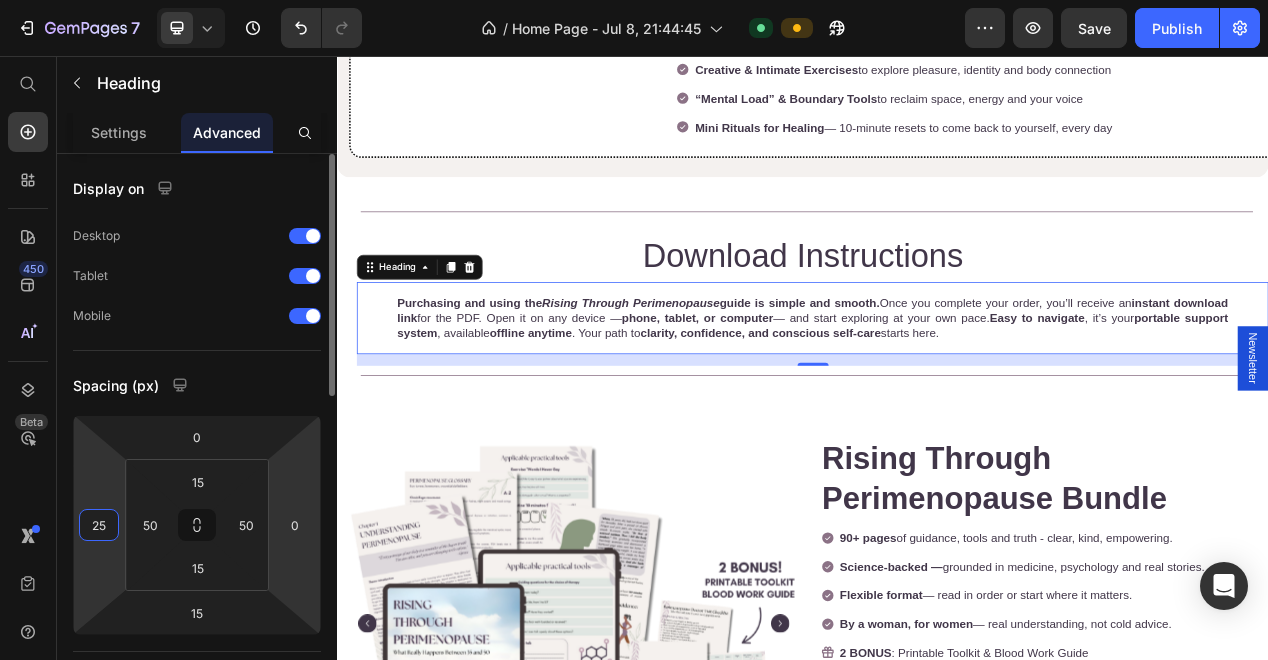 type on "2" 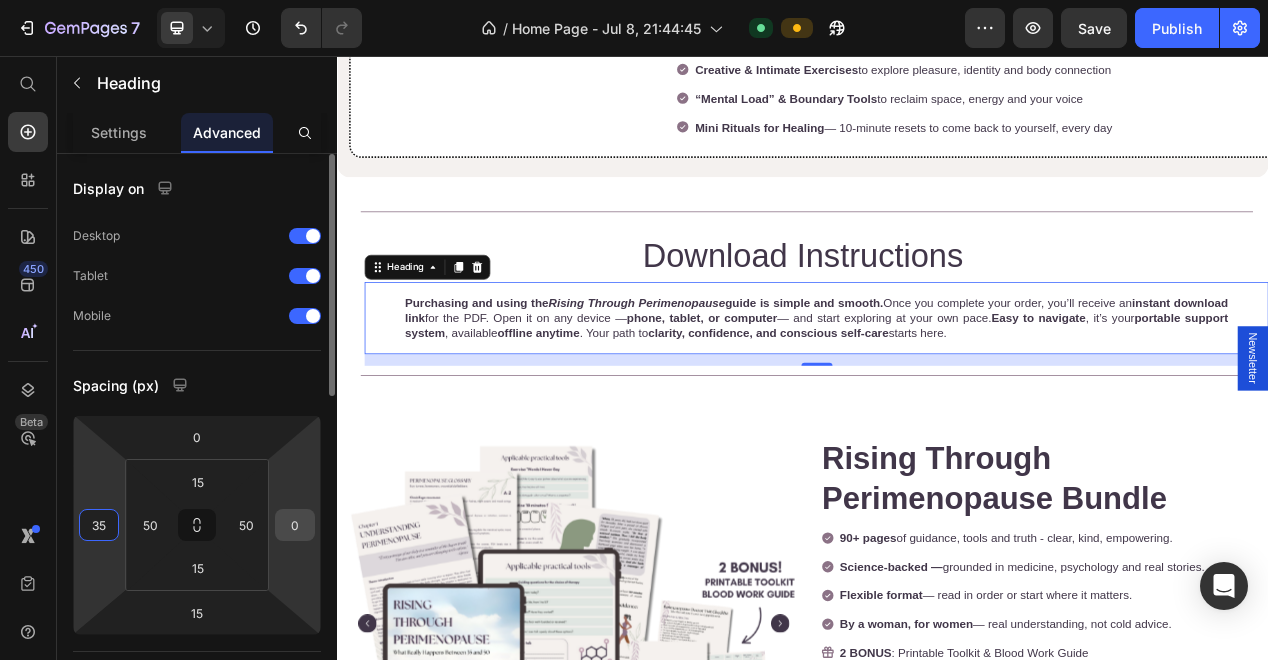 type on "35" 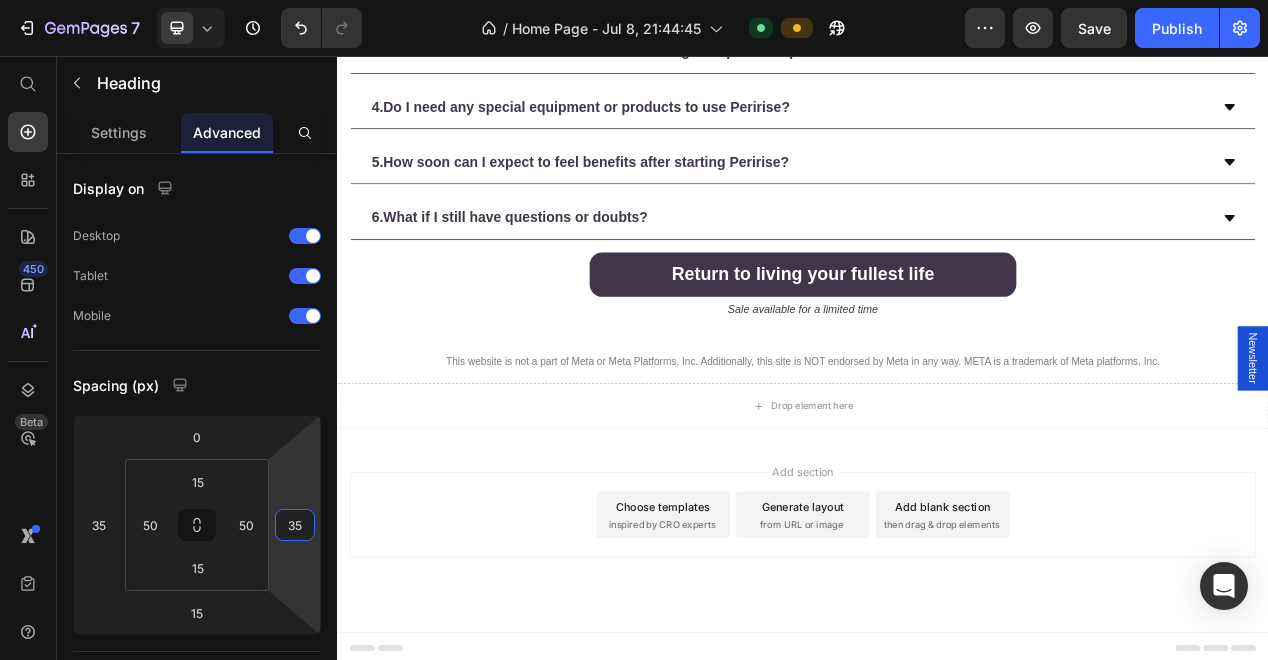 scroll, scrollTop: 7310, scrollLeft: 0, axis: vertical 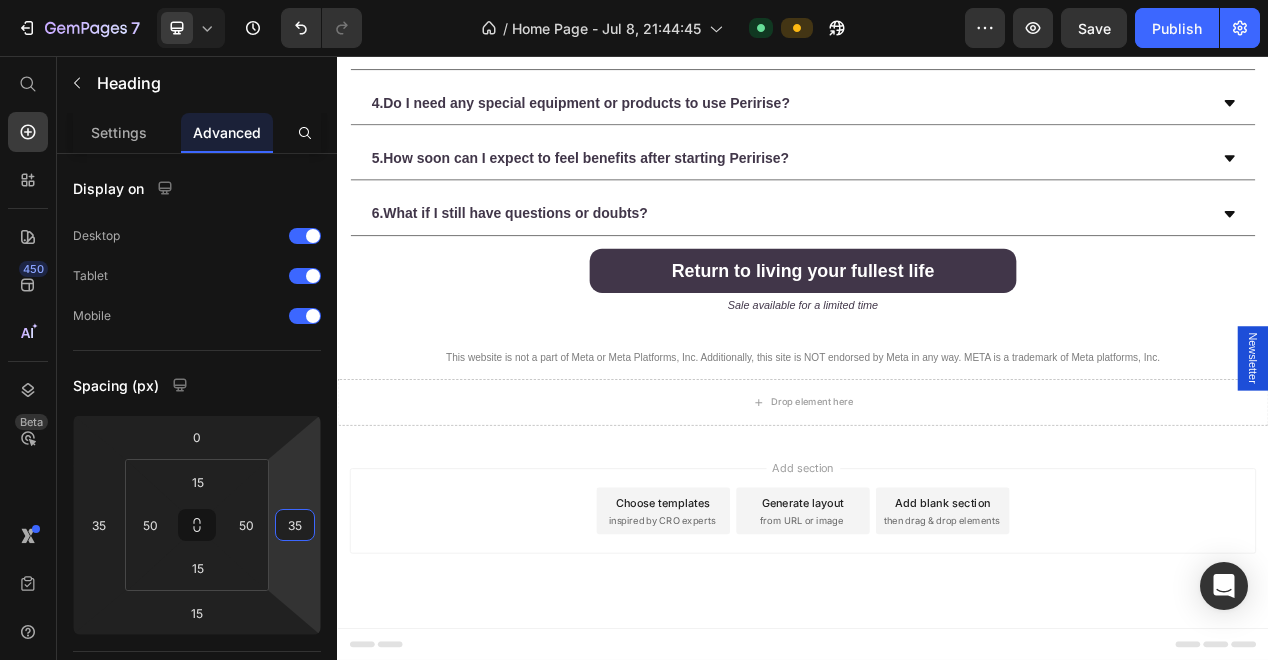 type on "35" 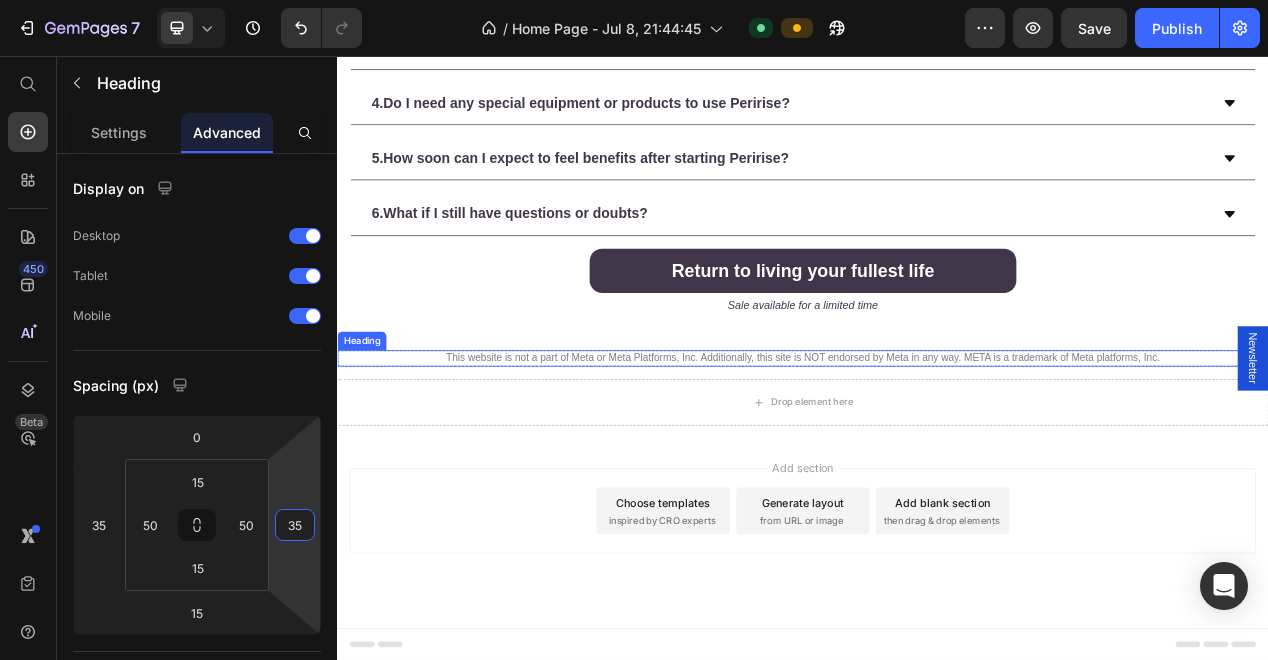 click on "This website is not a part of Meta or Meta Platforms, Inc. Additionally, this site is NOT endorsed by Meta in any way. META is a trademark of Meta platforms, Inc." at bounding box center (937, 445) 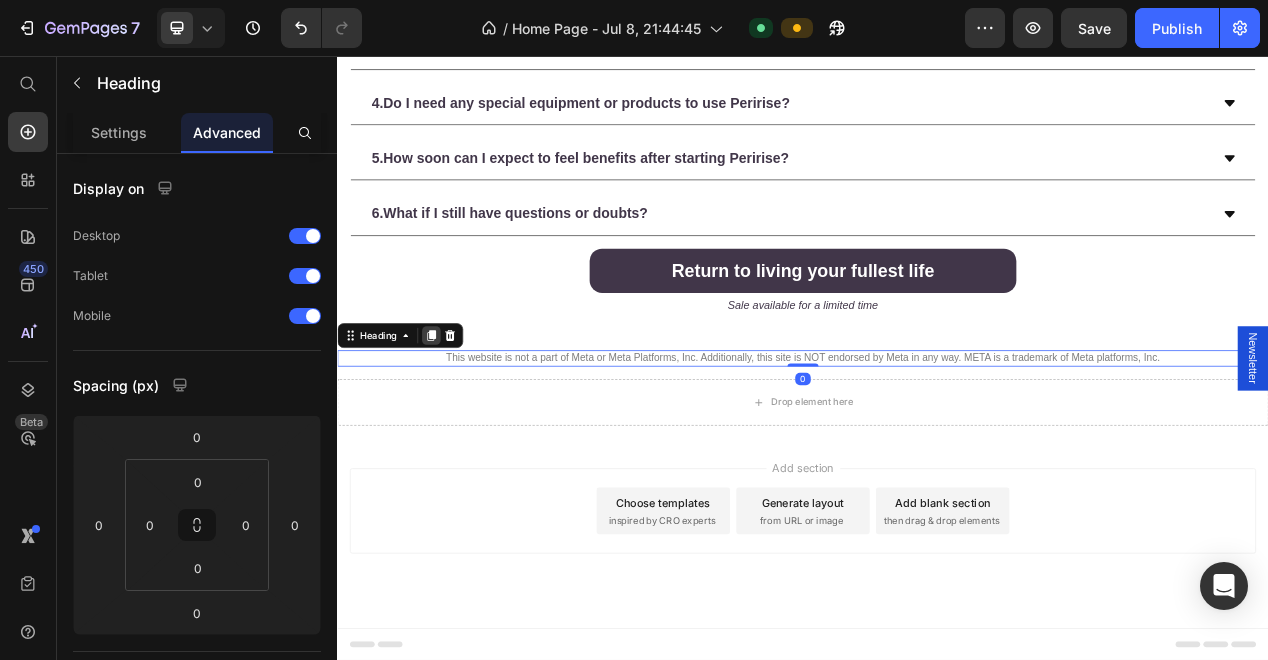 click 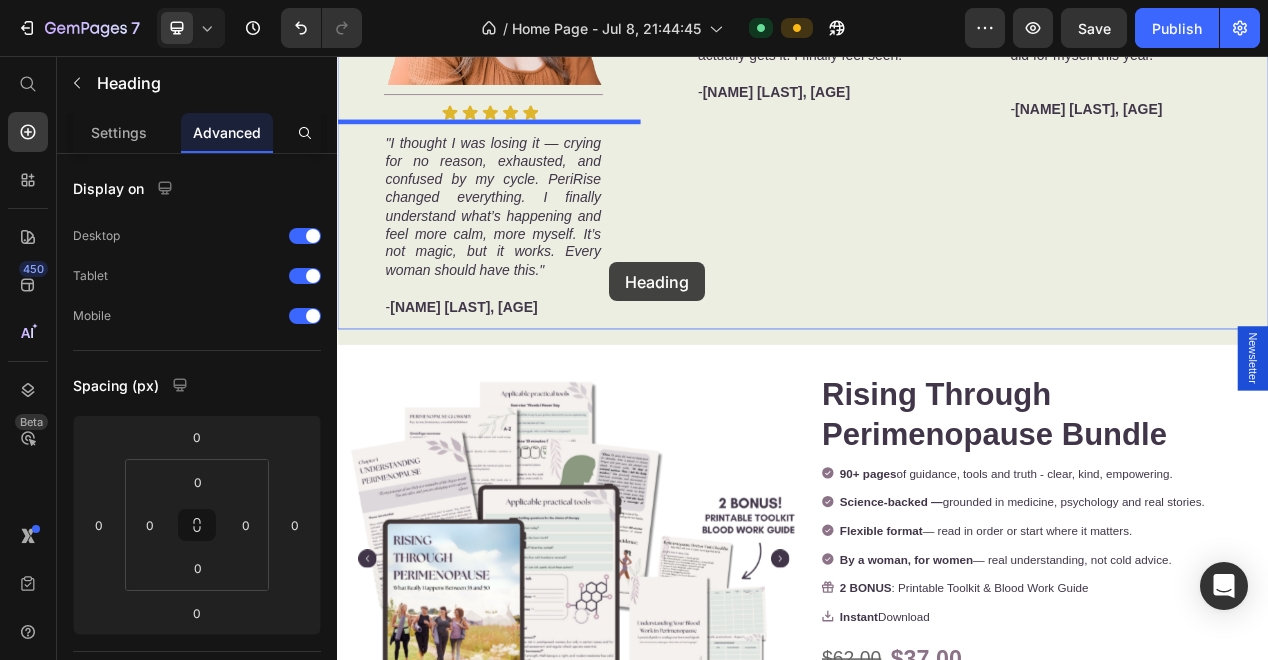 scroll, scrollTop: 650, scrollLeft: 0, axis: vertical 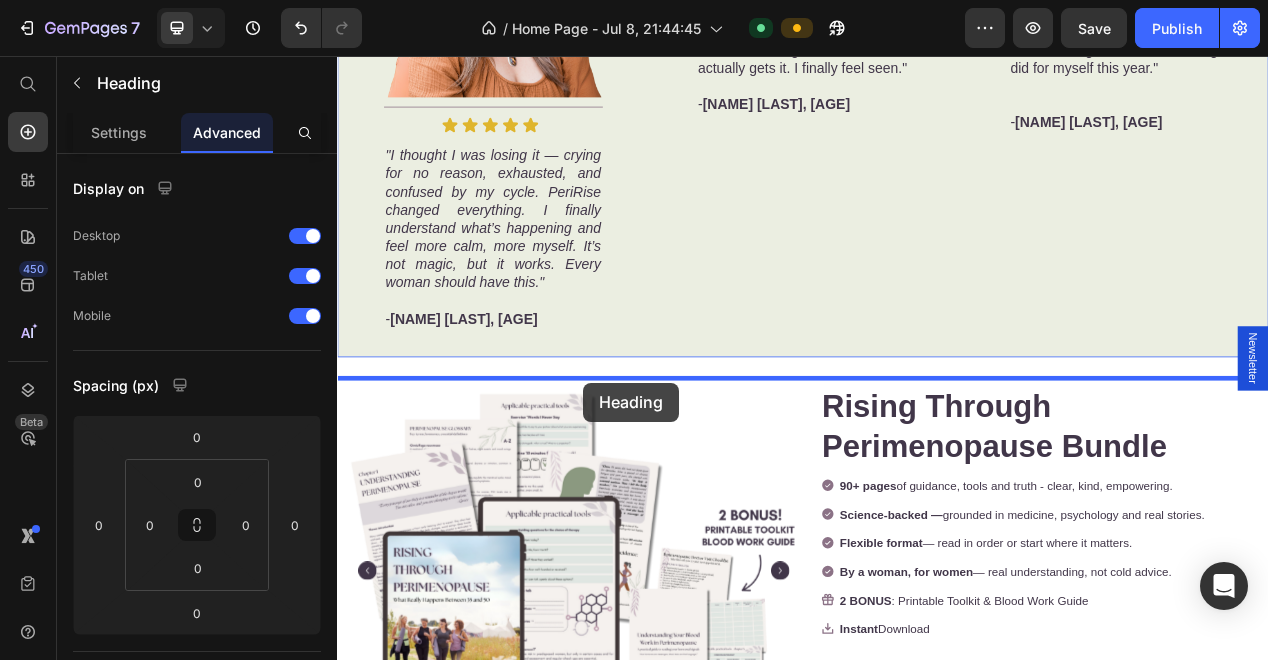 drag, startPoint x: 386, startPoint y: 436, endPoint x: 654, endPoint y: 477, distance: 271.11804 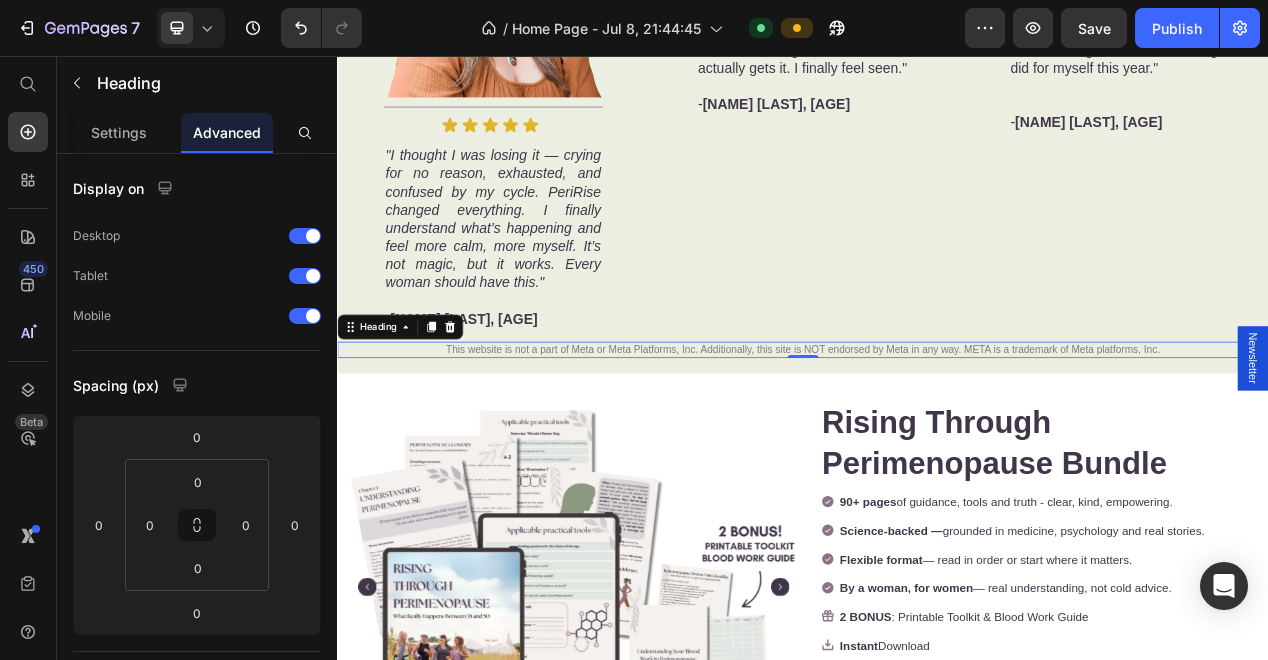 click on "This website is not a part of Meta or Meta Platforms, Inc. Additionally, this site is NOT endorsed by Meta in any way. META is a trademark of Meta platforms, Inc." at bounding box center (937, 434) 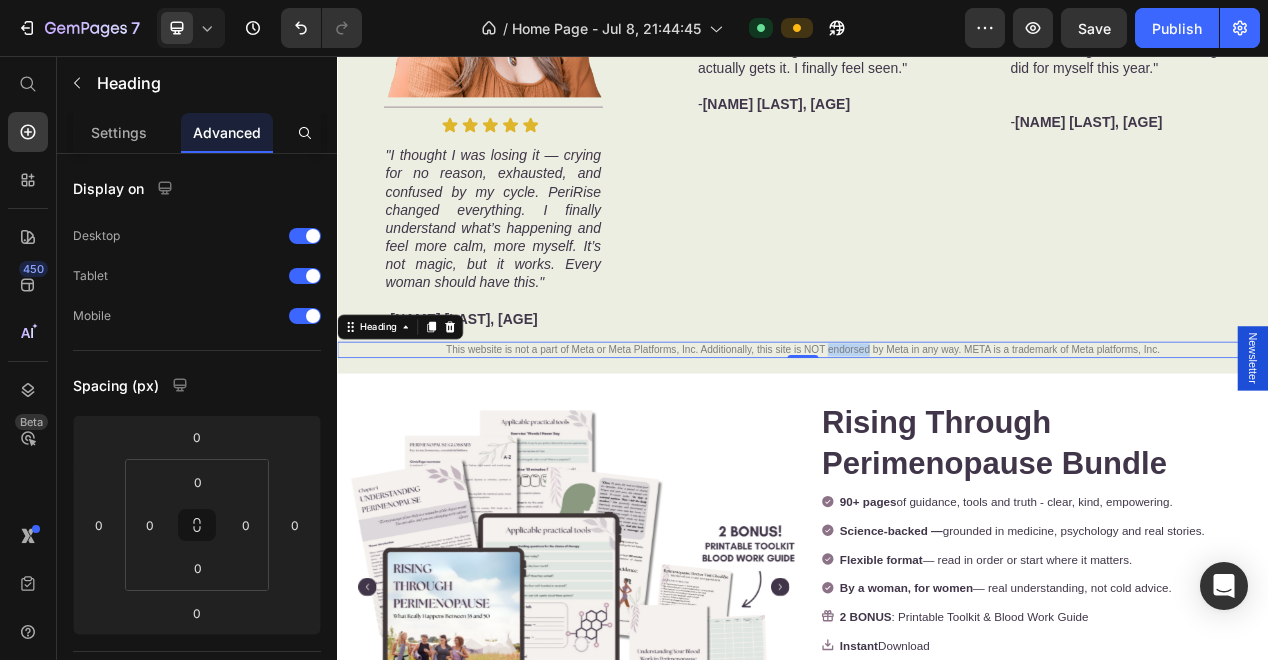 click on "This website is not a part of Meta or Meta Platforms, Inc. Additionally, this site is NOT endorsed by Meta in any way. META is a trademark of Meta platforms, Inc." at bounding box center [937, 434] 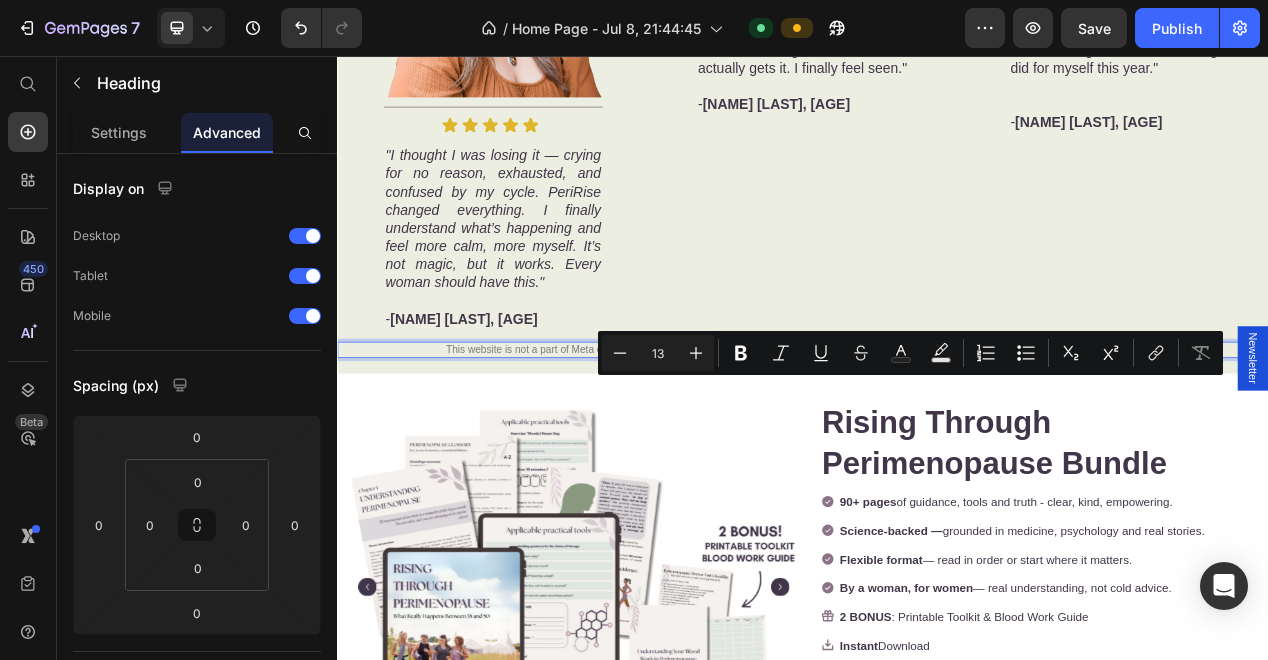 click on "This website is not a part of Meta or Meta Platforms, Inc. Additionally, this site is NOT endorsed by Meta in any way. META is a trademark of Meta platforms, Inc." at bounding box center [937, 434] 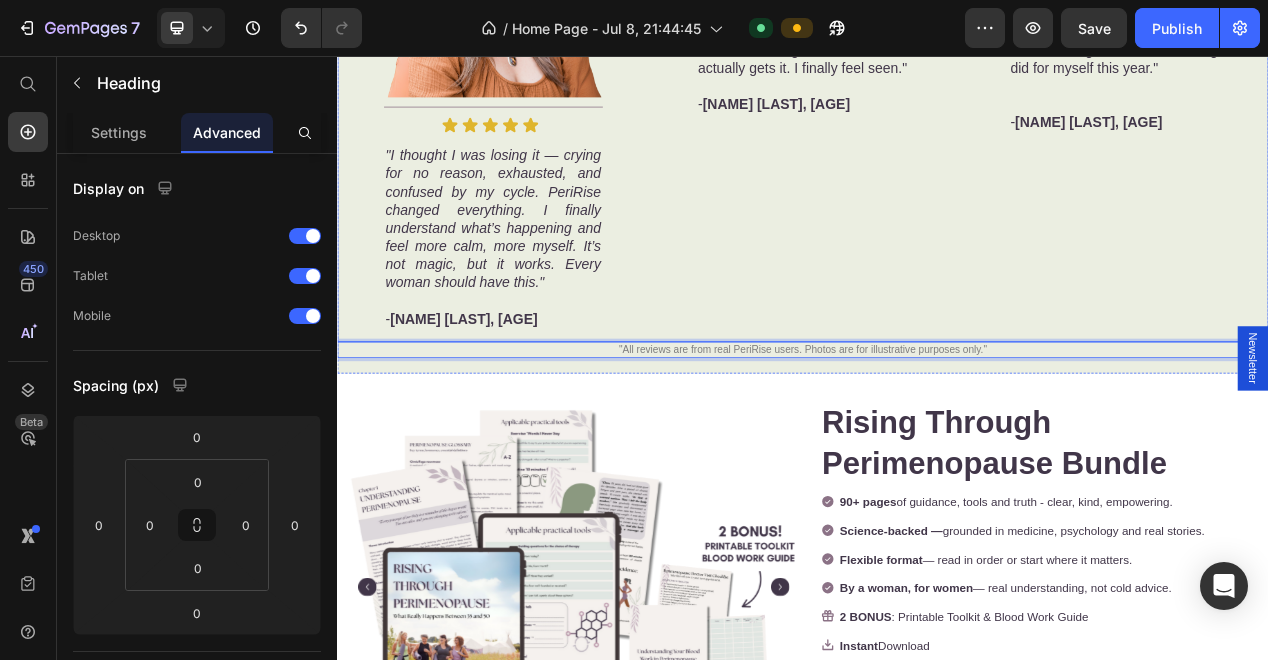 click on "Image                Title Line Icon Icon Icon Icon Icon Icon List "I thought I was losing it — crying for no reason, exhausted, and confused by my cycle. PeriRise changed everything. I finally understand what’s happening and feel more calm, more myself. It’s not magic, but it works. Every woman should have this."   -  [NAME] [LAST], [AGE] Heading" at bounding box center (534, 116) 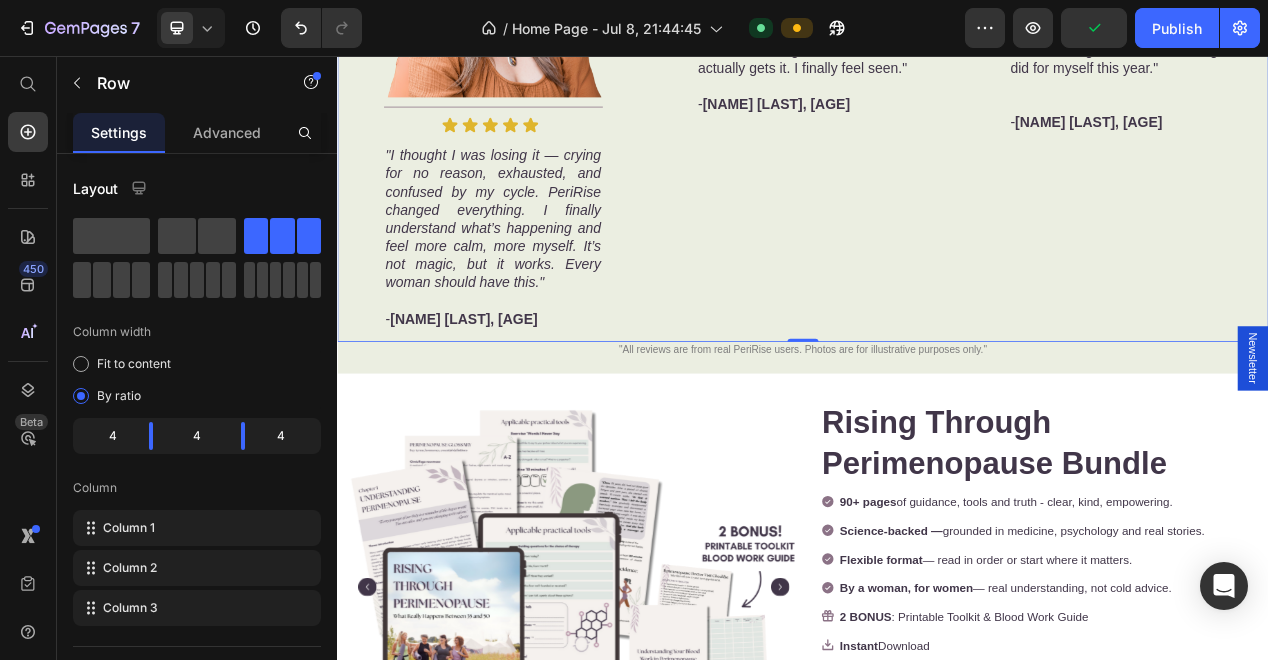 click on "/  Home Page - Jul 8, 21:44:45 Default" 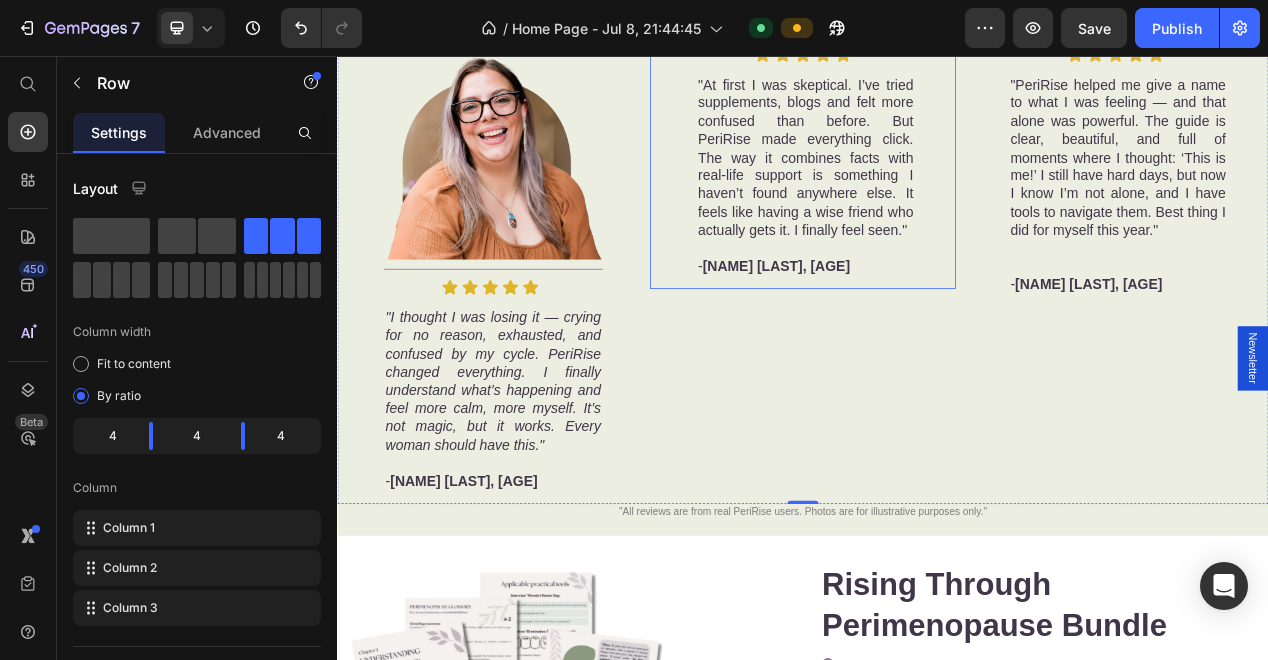 scroll, scrollTop: 440, scrollLeft: 0, axis: vertical 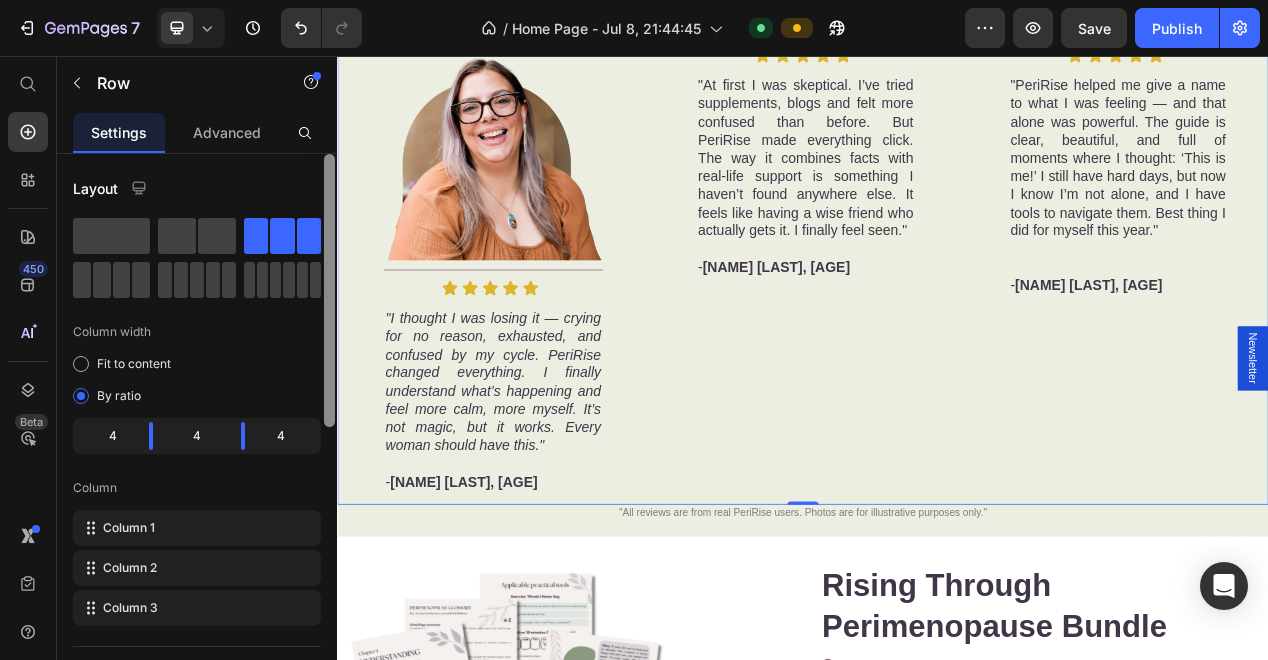 drag, startPoint x: 329, startPoint y: 179, endPoint x: 332, endPoint y: 161, distance: 18.248287 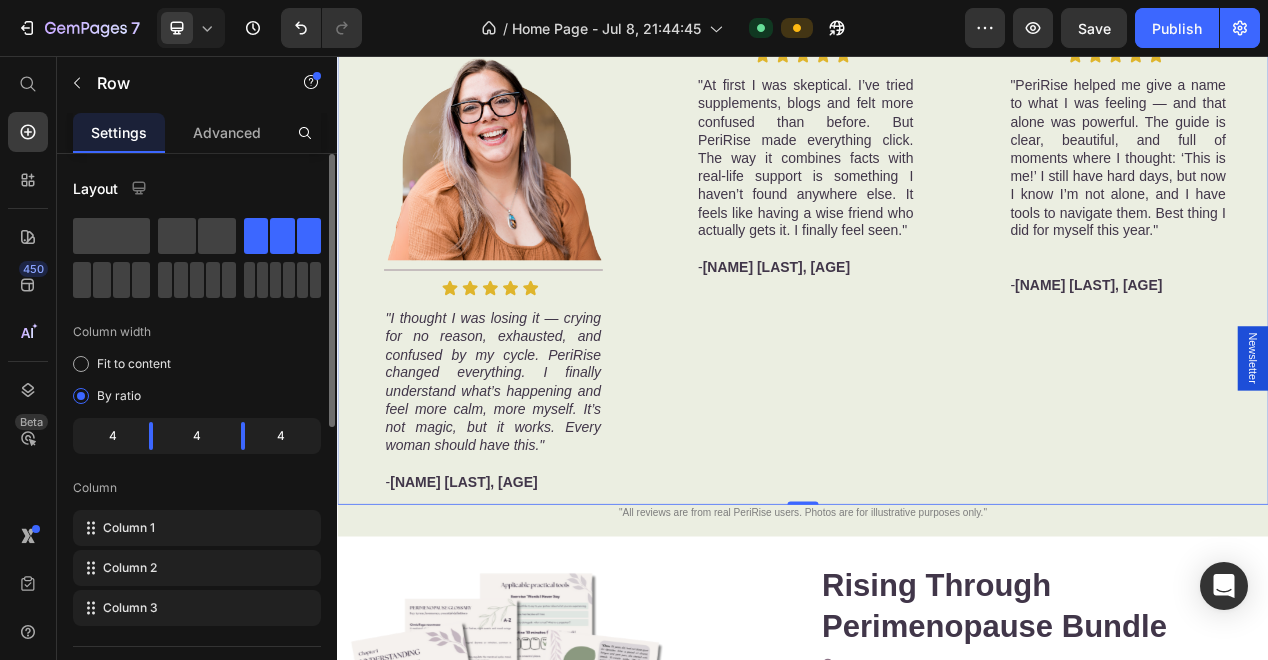 click on "/  Home Page - Jul 8, 21:44:45 Default" 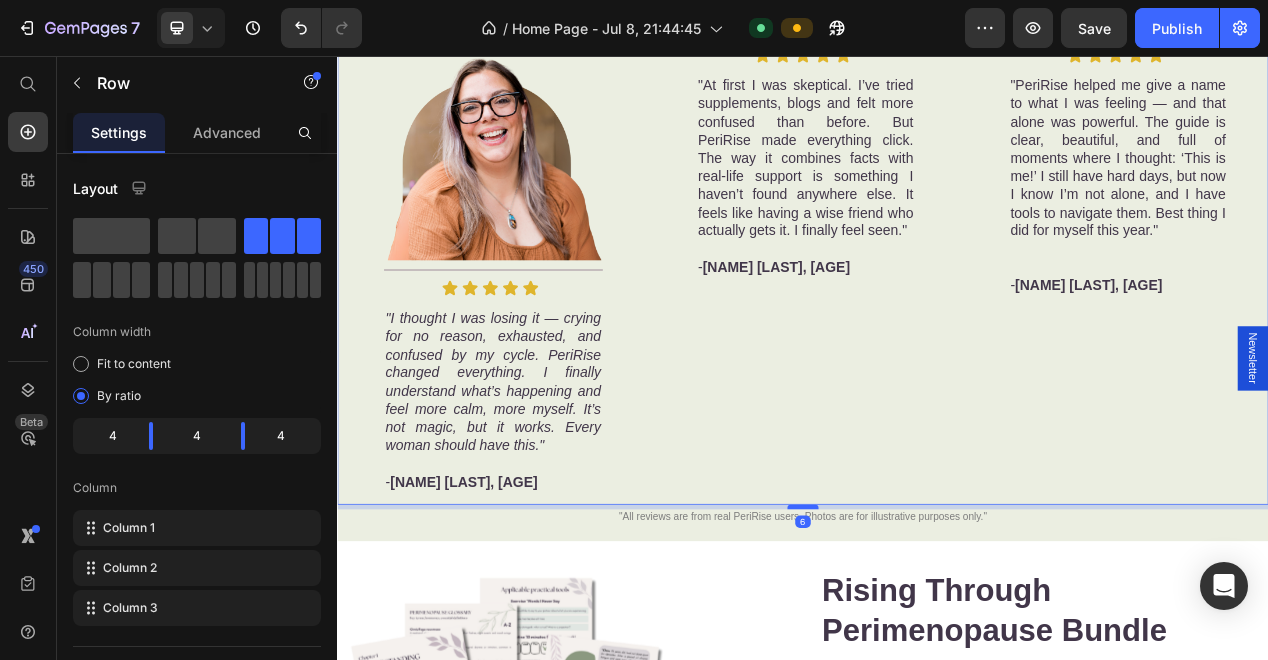 click at bounding box center [937, 637] 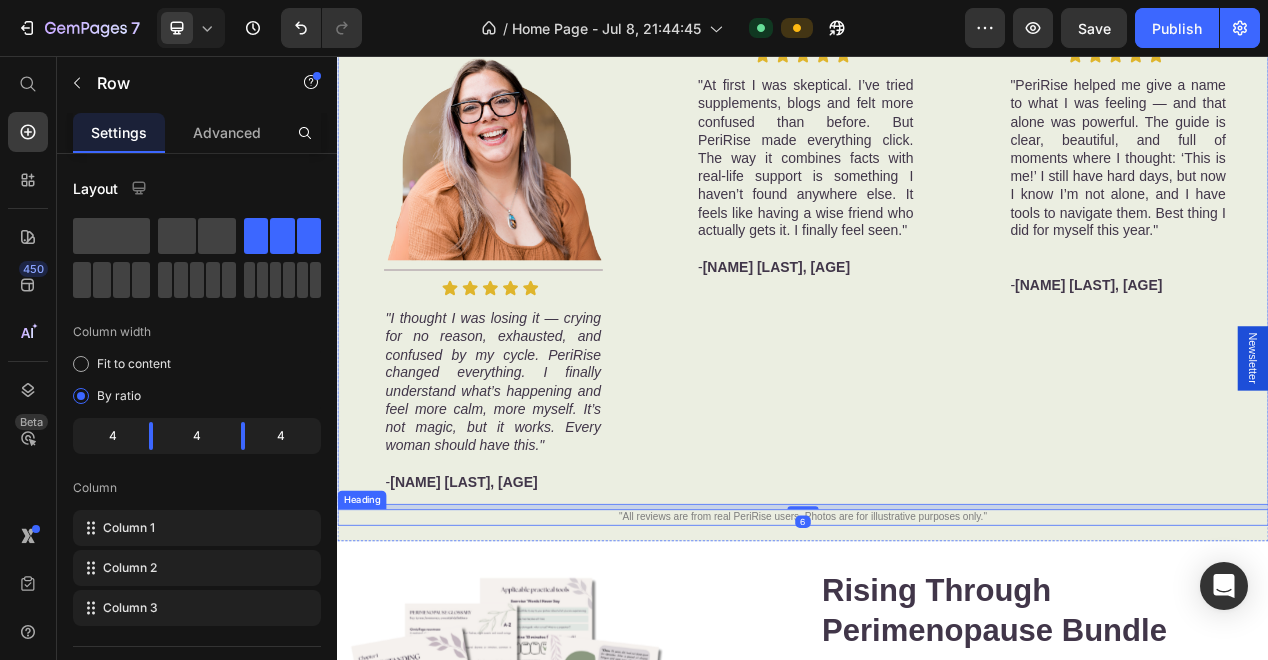 click on ""All reviews are from real PeriRise users. Photos are for illustrative purposes only."" at bounding box center (937, 650) 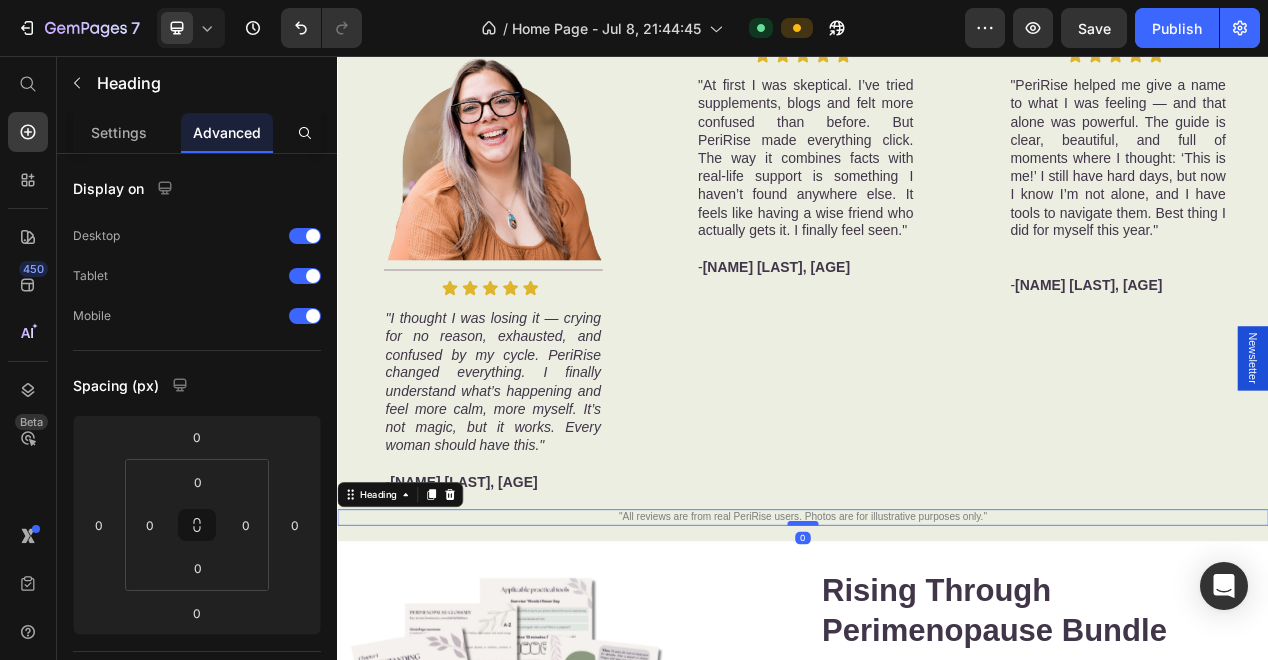 click at bounding box center [937, 658] 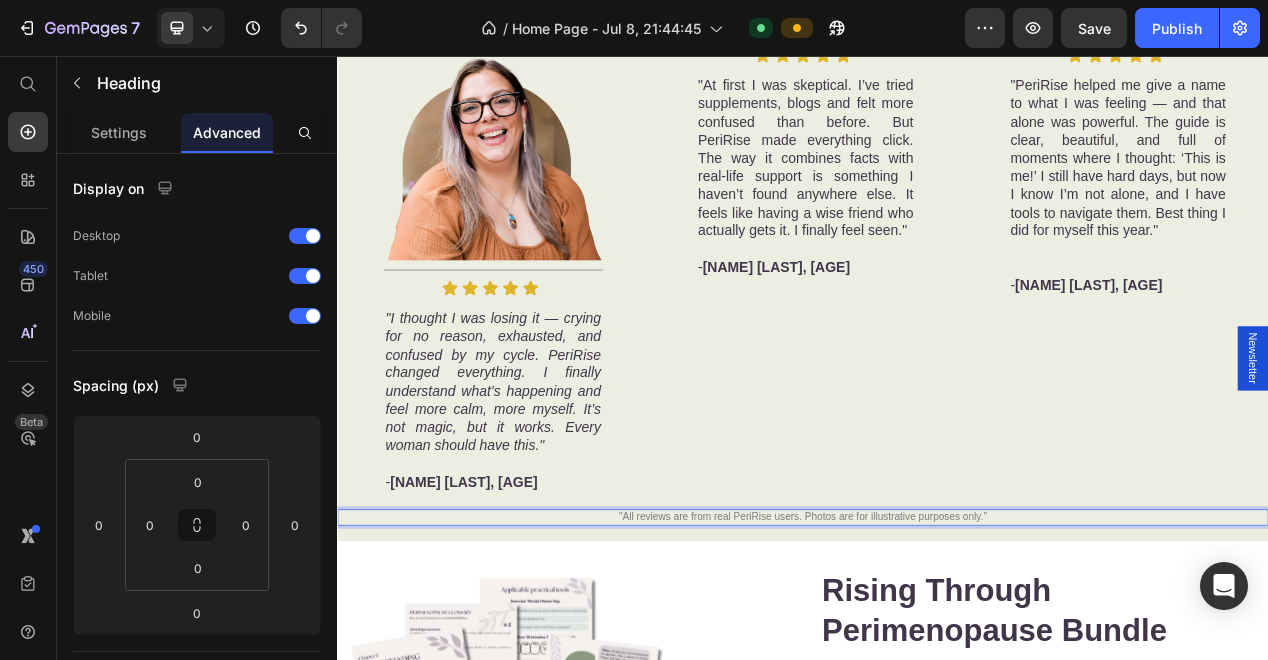 click on ""All reviews are from real PeriRise users. Photos are for illustrative purposes only."" at bounding box center [937, 650] 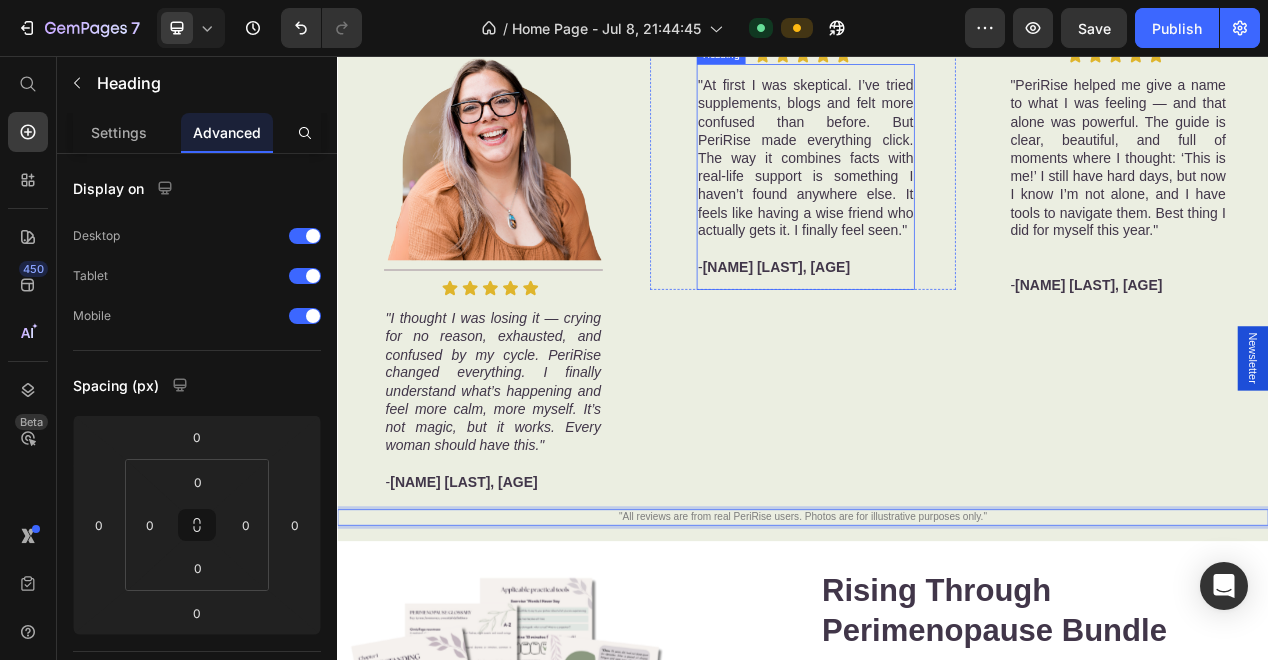 click on ""At first I was skeptical. I’ve tried supplements, blogs and felt more confused than before. But PeriRise made everything click. The way it combines facts with real-life support is something I haven’t found anywhere else. It feels like having a wise friend who actually gets it. I finally feel seen." -  [NAME] [LAST], [AGE] Heading" at bounding box center [941, 211] 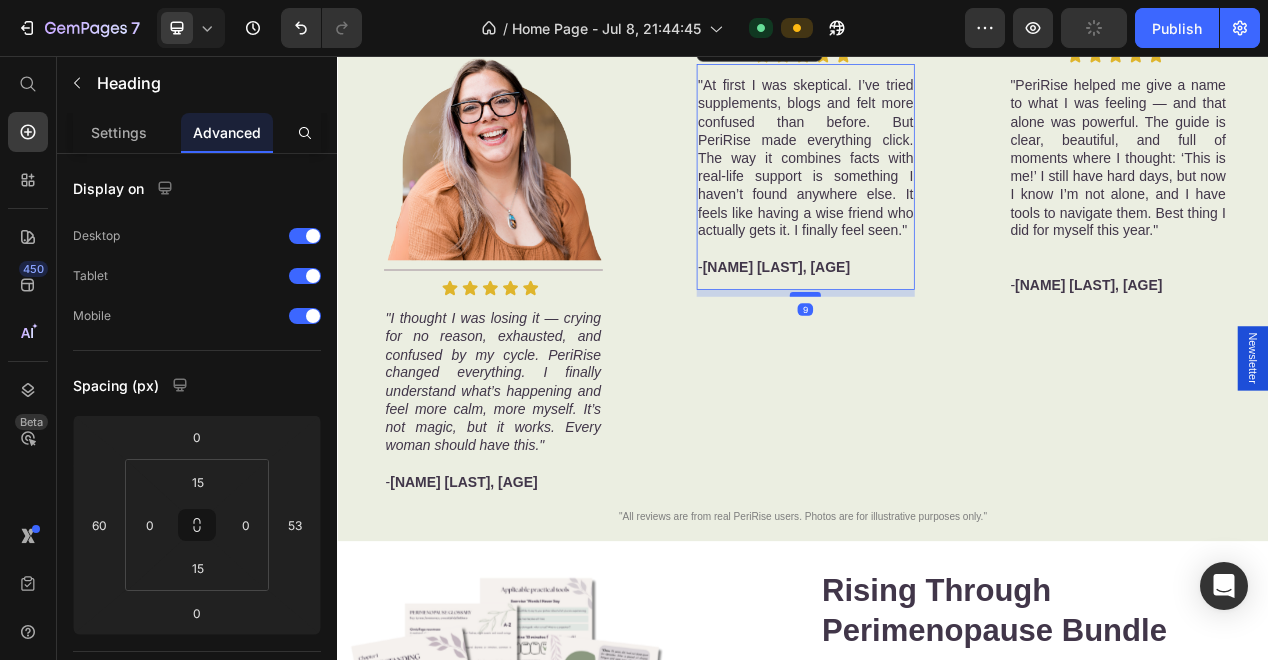 click at bounding box center (940, 363) 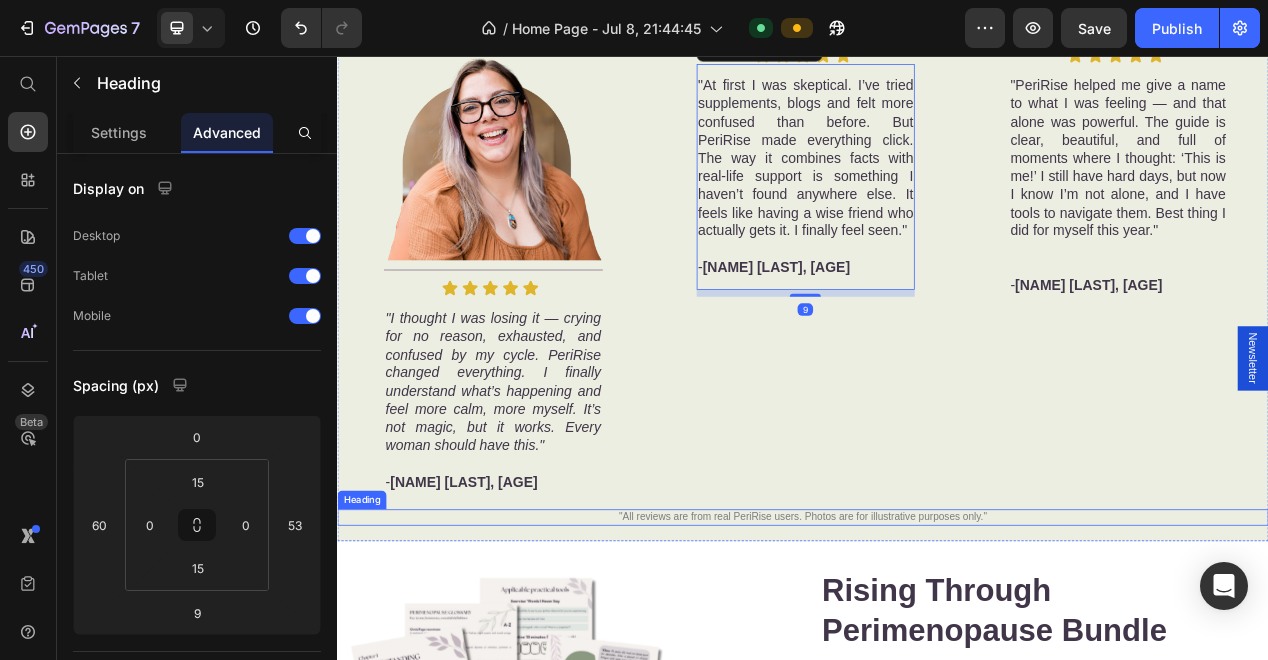 click on ""All reviews are from real PeriRise users. Photos are for illustrative purposes only."" at bounding box center [937, 650] 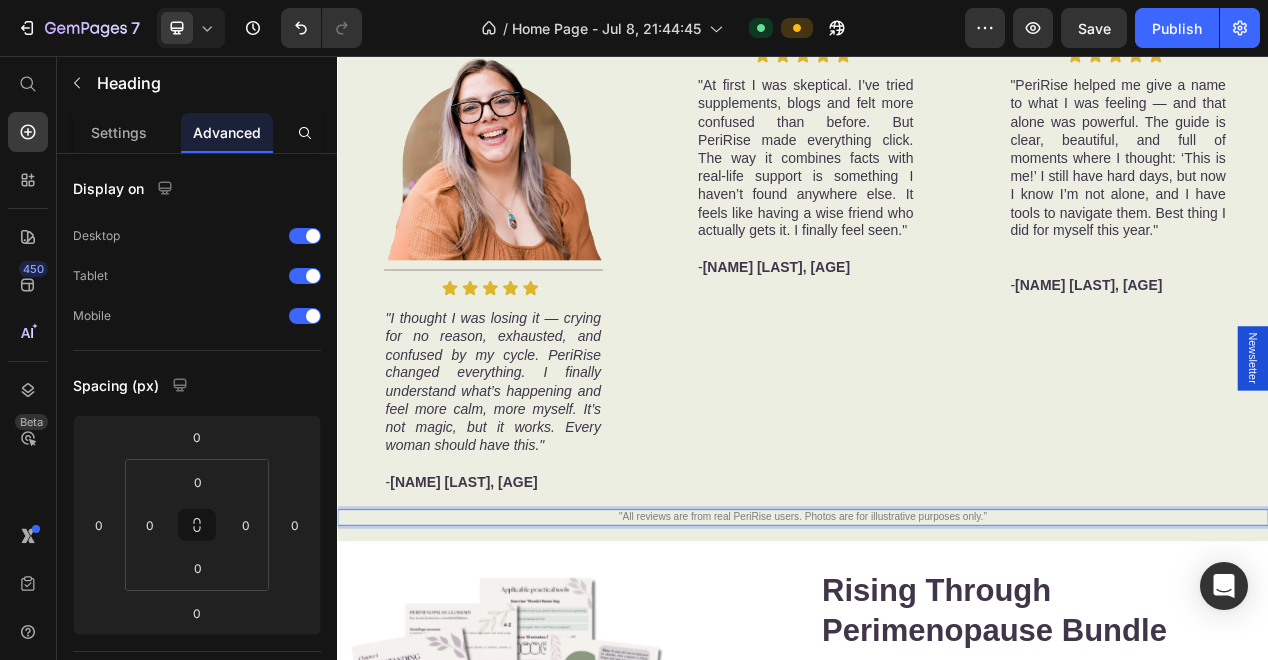 click on ""All reviews are from real PeriRise users. Photos are for illustrative purposes only."" at bounding box center (937, 650) 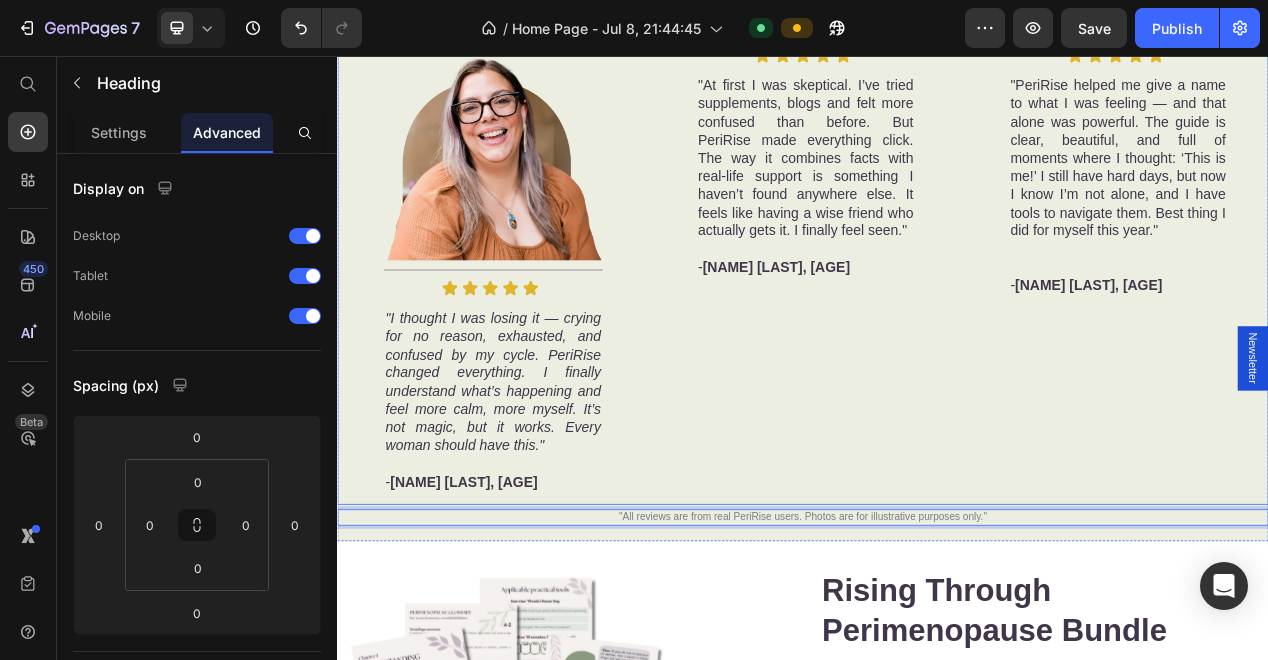 click on "Image                Title Line Icon Icon Icon Icon Icon Icon List "I thought I was losing it — crying for no reason, exhausted, and confused by my cycle. PeriRise changed everything. I finally understand what’s happening and feel more calm, more myself. It’s not magic, but it works. Every woman should have this."   -  [NAME] [LAST], [AGE] Heading" at bounding box center [534, 326] 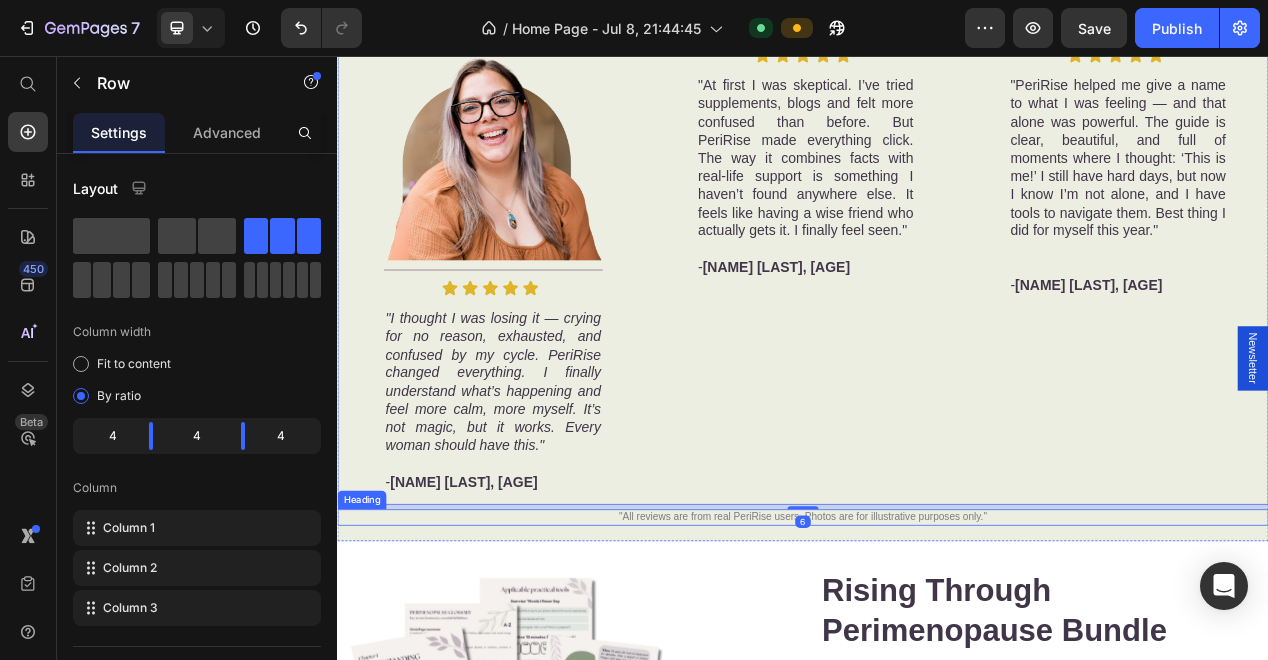 click on ""All reviews are from real PeriRise users. Photos are for illustrative purposes only."" at bounding box center [937, 650] 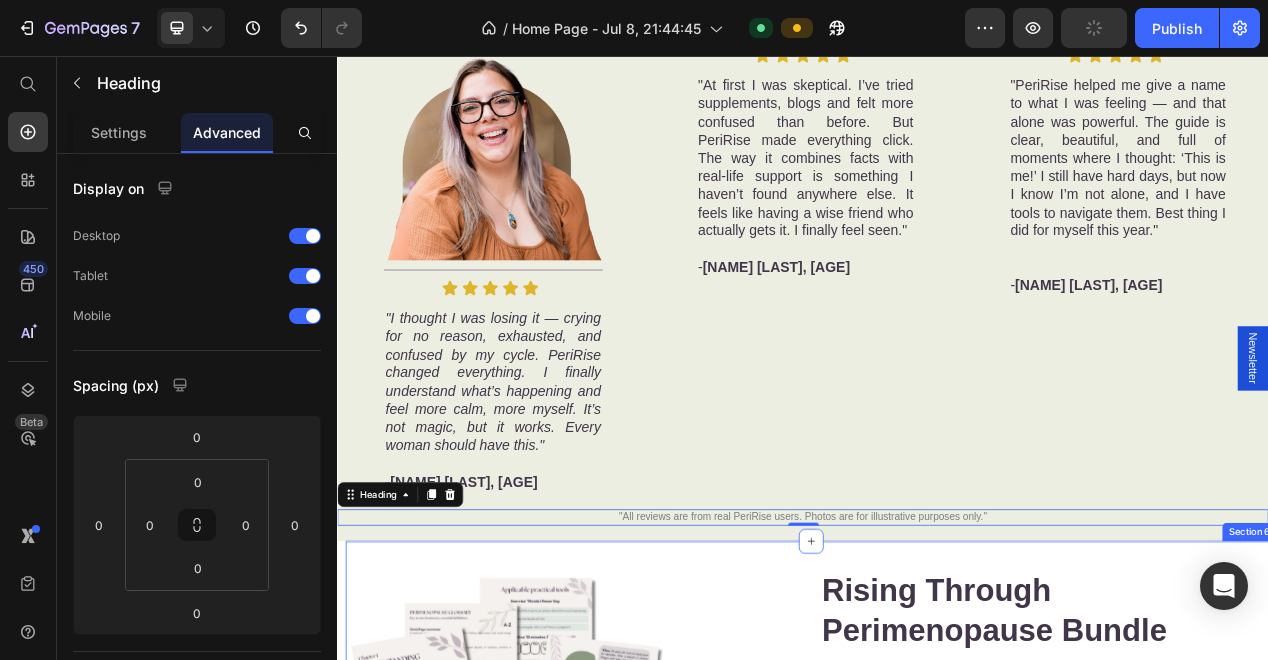 click on "Product Images Rising Through Perimenopause Bundle Product Title
90+ pages  of guidance, tools and truth - clear, kind, empowering.
Science-backed —  grounded in medicine, psychology and real stories.
Flexible format  — read in order or start where it matters.
By a woman, for women  — real understanding, not cold advice.
2 BONUS : Printable Toolkit & Blood Work Guide
Instant  Download Item List $62.00 Product Price $37.00 Product Price Row Language version ENG- English SPA- Spanish Product Variants & Swatches Sale available for a limited time Heading
Add to cart Add to Cart Image 100% safe and security check out Heading Product Section 6" at bounding box center (947, 1009) 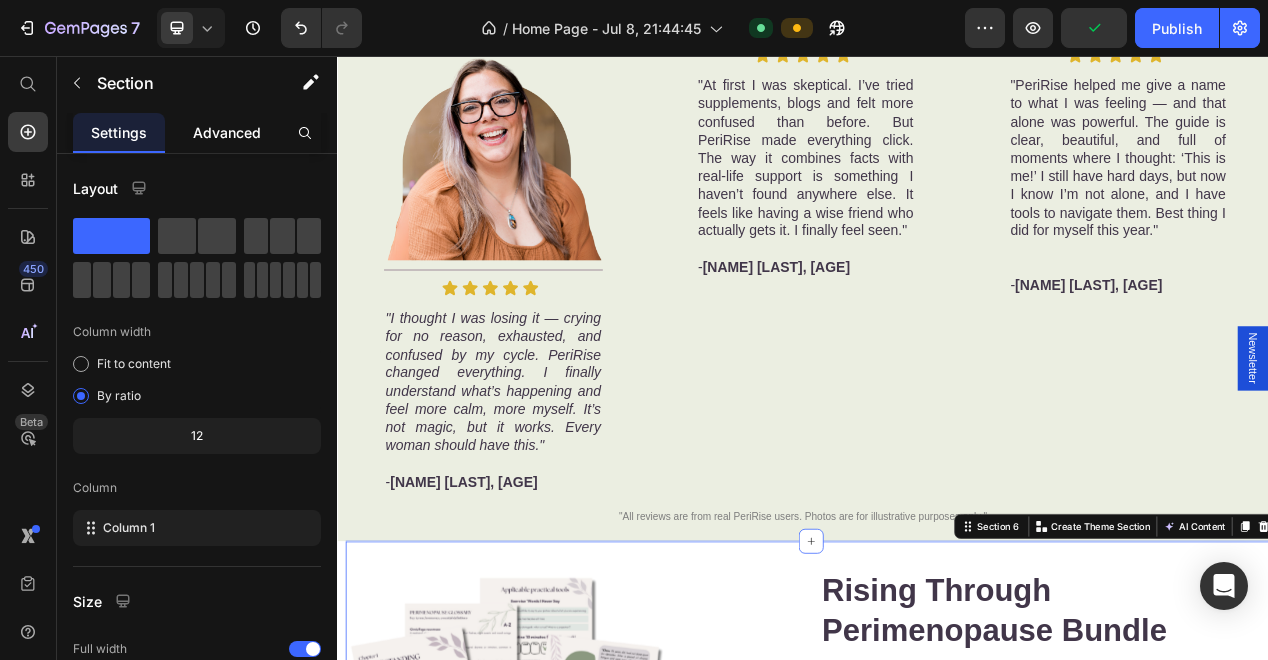 click on "Advanced" at bounding box center (227, 132) 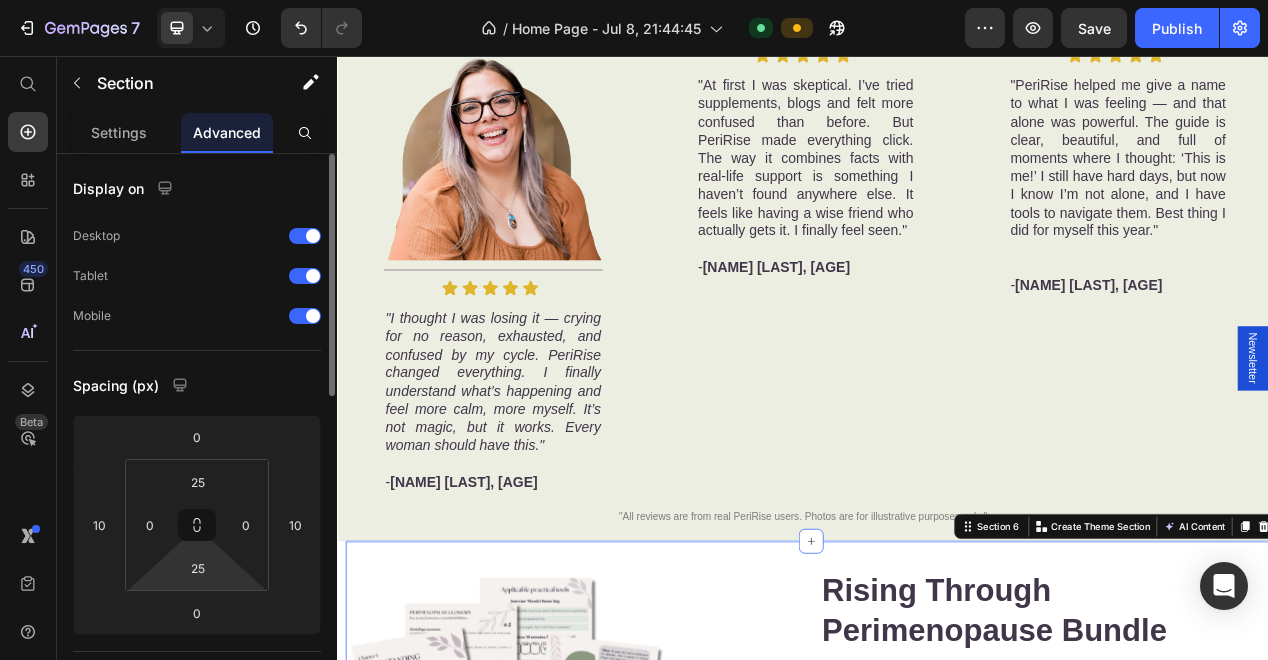 click on "7   /  Home Page - Jul 8, 21:44:45 Default Preview  Save   Publish  450 Beta Start with Sections Elements Hero Section Product Detail Brands Trusted Badges Guarantee Product Breakdown How to use Testimonials Compare Bundle FAQs Social Proof Brand Story Product List Collection Blog List Contact Sticky Add to Cart Custom Footer Browse Library 450 Layout
Row
Row
Row
Row Text
Heading
Text Block Button
Button
Button
Sticky Back to top Media
Image" at bounding box center (634, 0) 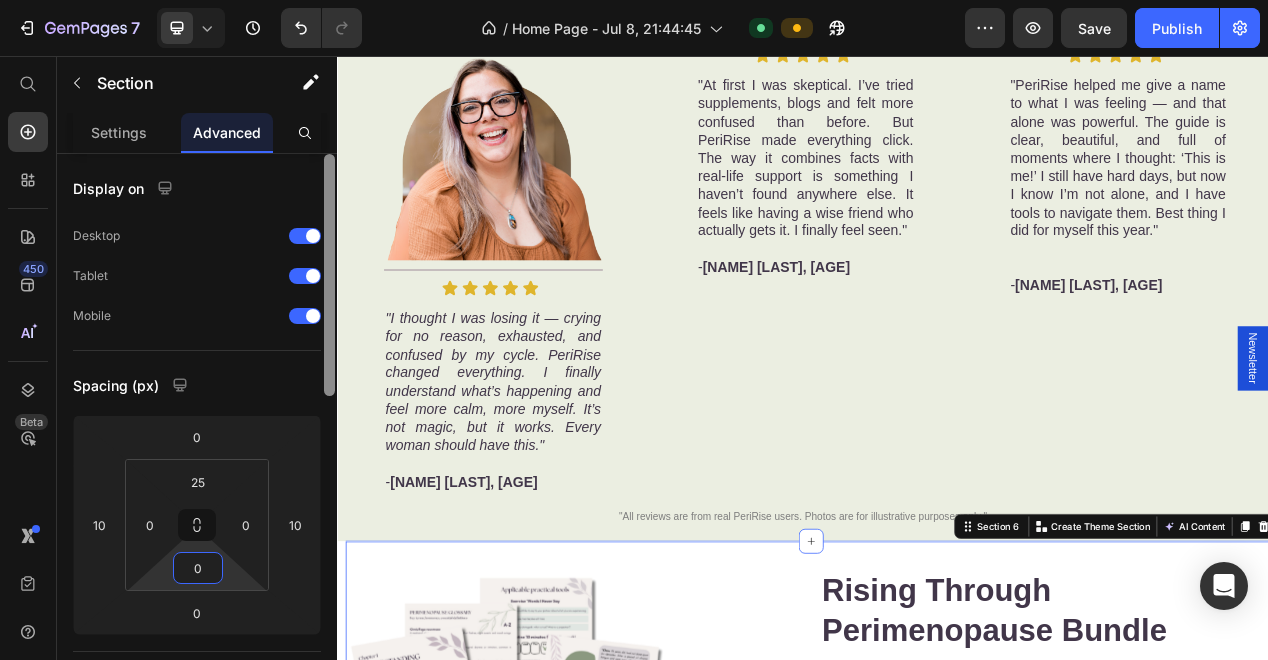click at bounding box center [329, 435] 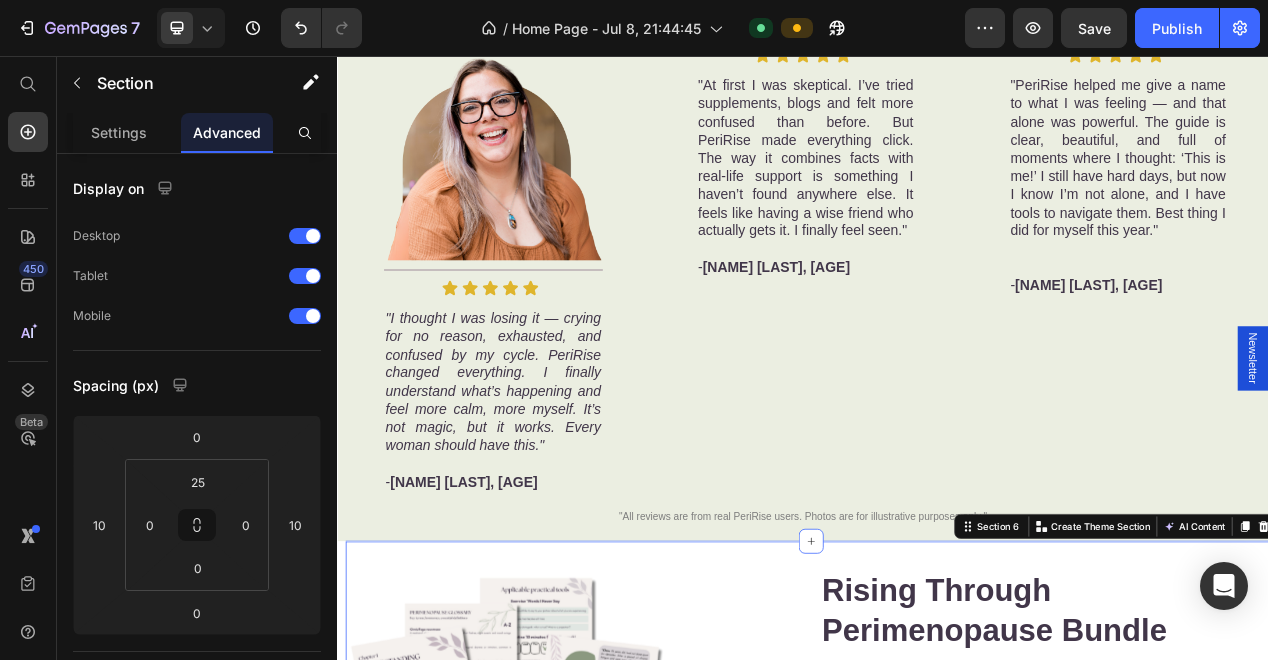 scroll, scrollTop: 563, scrollLeft: 0, axis: vertical 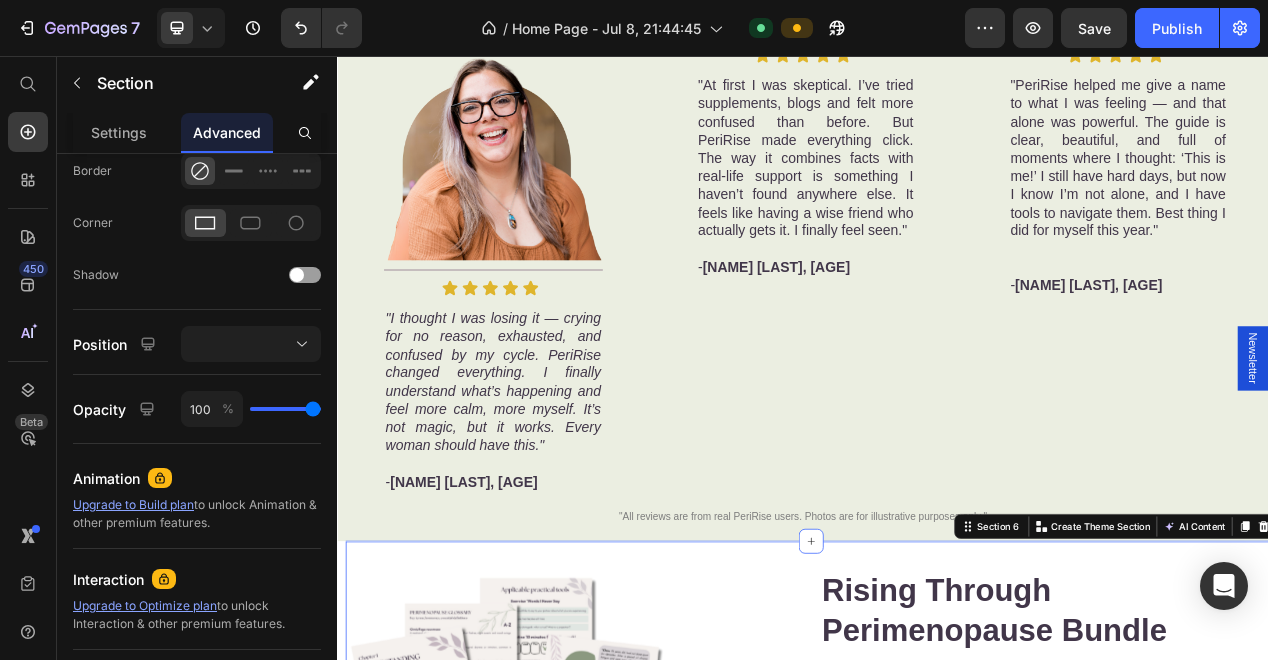 click on "Advanced" at bounding box center [227, 132] 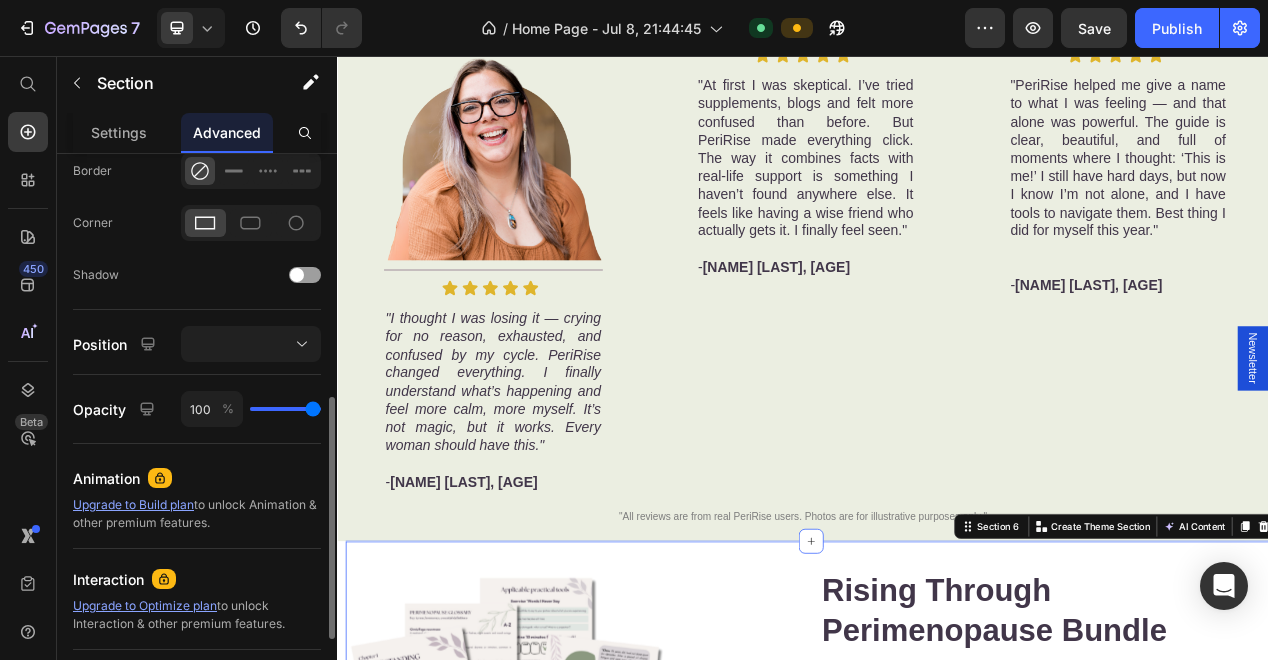 scroll, scrollTop: 0, scrollLeft: 0, axis: both 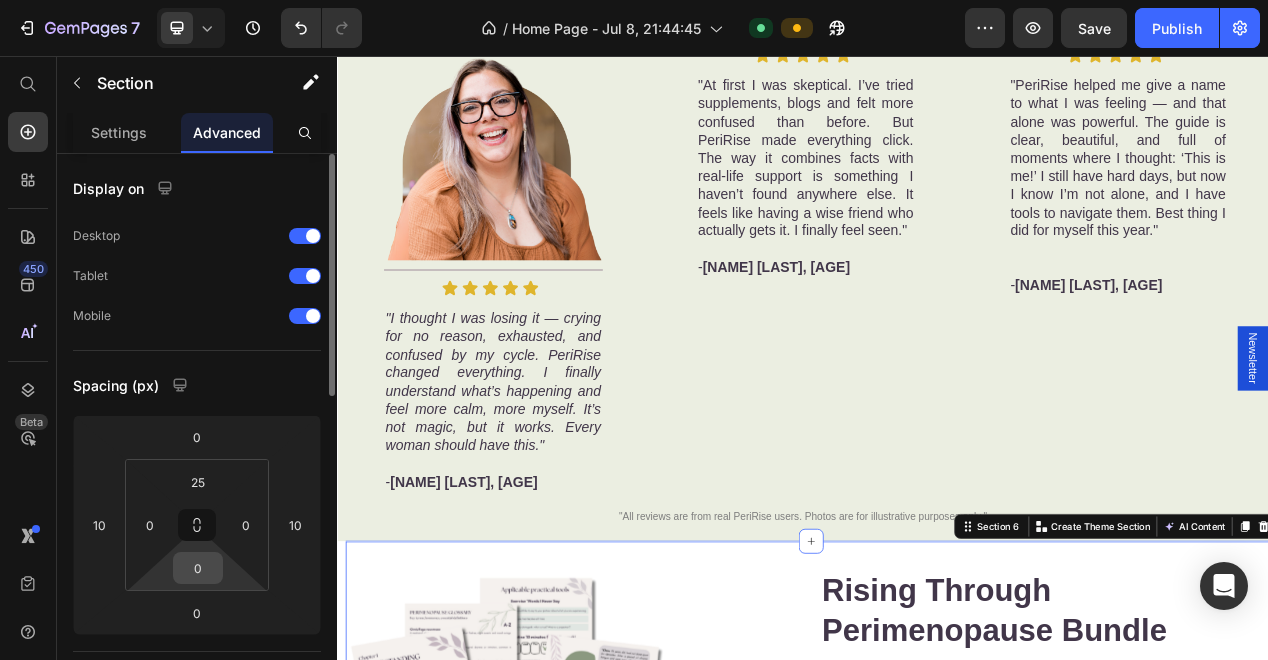 click on "0" at bounding box center [198, 568] 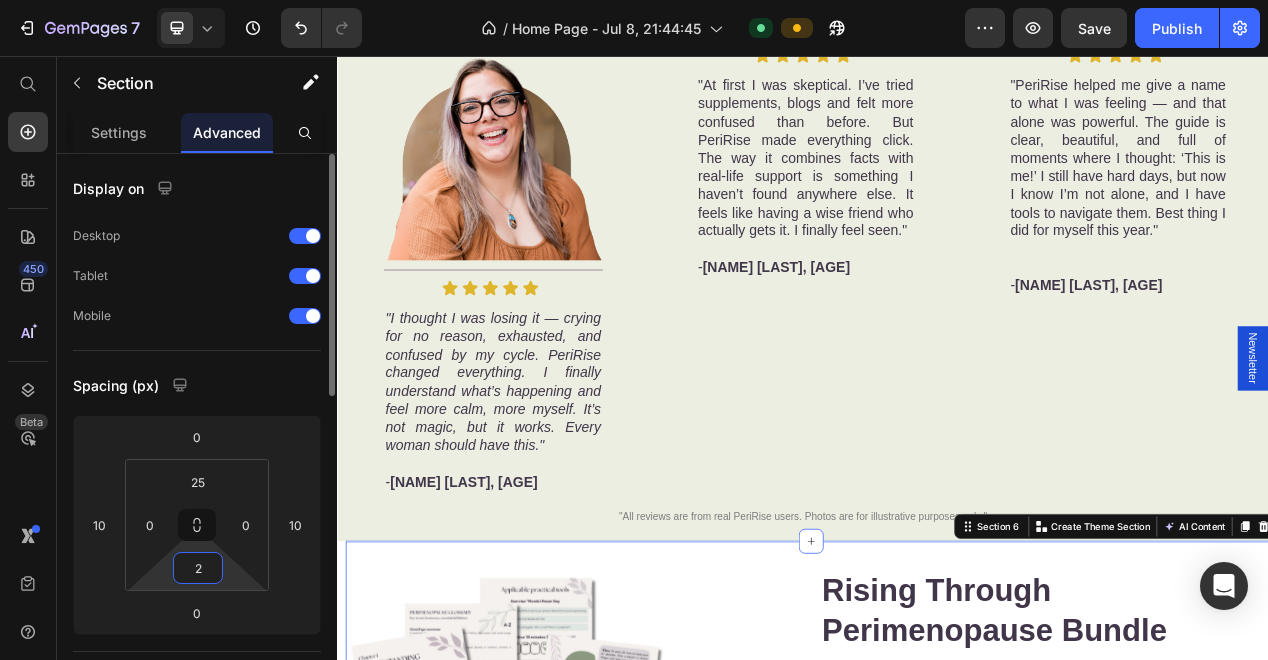 type on "25" 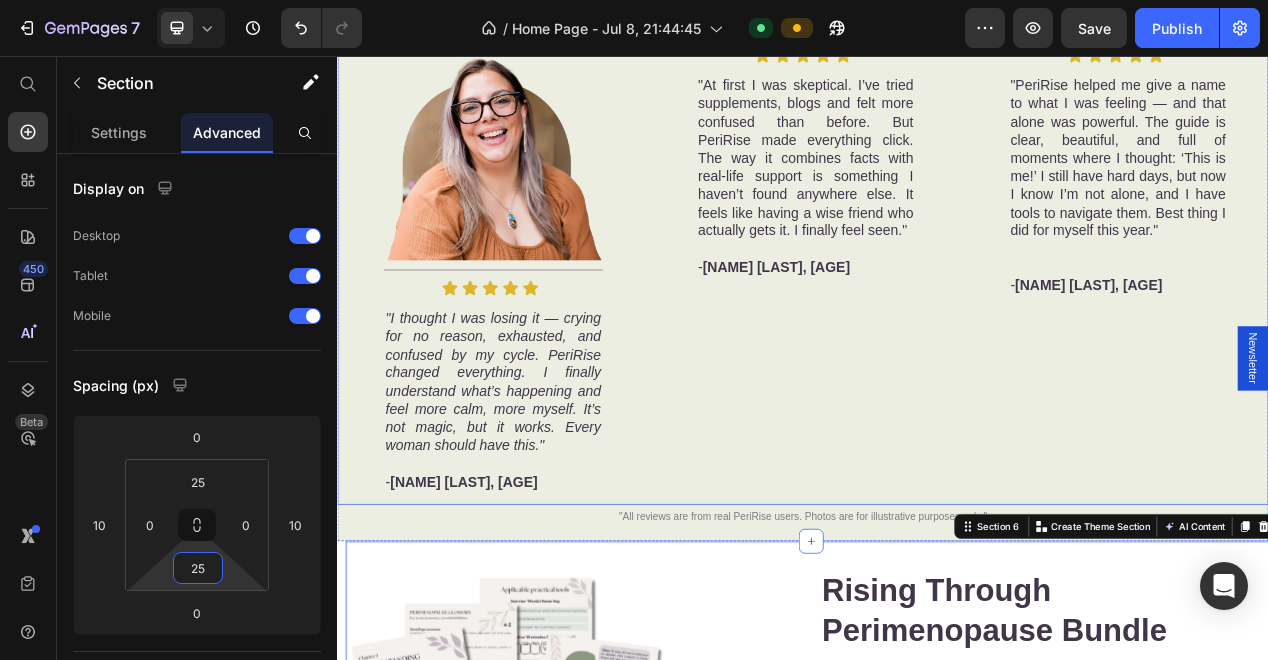 click on "Image                Title Line Icon Icon Icon Icon Icon Icon List "I thought I was losing it — crying for no reason, exhausted, and confused by my cycle. PeriRise changed everything. I finally understand what’s happening and feel more calm, more myself. It’s not magic, but it works. Every woman should have this."   -  [NAME] [LAST], [AGE] Heading" at bounding box center [534, 326] 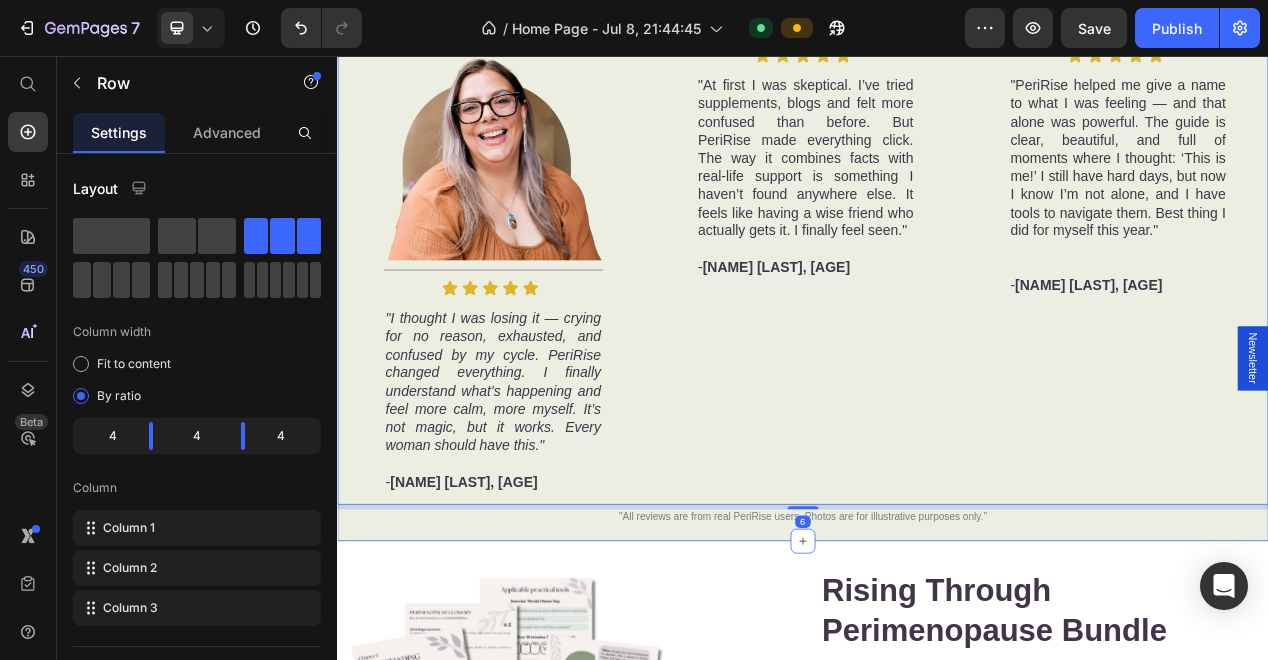 click on "Image                Title Line Icon Icon Icon Icon Icon Icon List "I thought I was losing it — crying for no reason, exhausted, and confused by my cycle. PeriRise changed everything. I finally understand what’s happening and feel more calm, more myself. It’s not magic, but it works. Every woman should have this."   -  [NAME] [LAST], [AGE] Heading Image                Title Line Icon Icon Icon Icon Icon Icon List "At first I was skeptical. I’ve tried supplements, blogs and felt more confused than before. But PeriRise made everything click. The way it combines facts with real-life support is something I haven’t found anywhere else. It feels like having a wise friend who actually gets it. I finally feel seen." -  [NAME] [LAST], [AGE] Heading Row Image                Title Line Icon Icon Icon Icon Icon Icon List -  [NAME] [LAST], [AGE] Heading Row Row   6 "All reviews are from real PeriRise users. Photos are for illustrative purposes only." Heading Section 5" at bounding box center (937, 342) 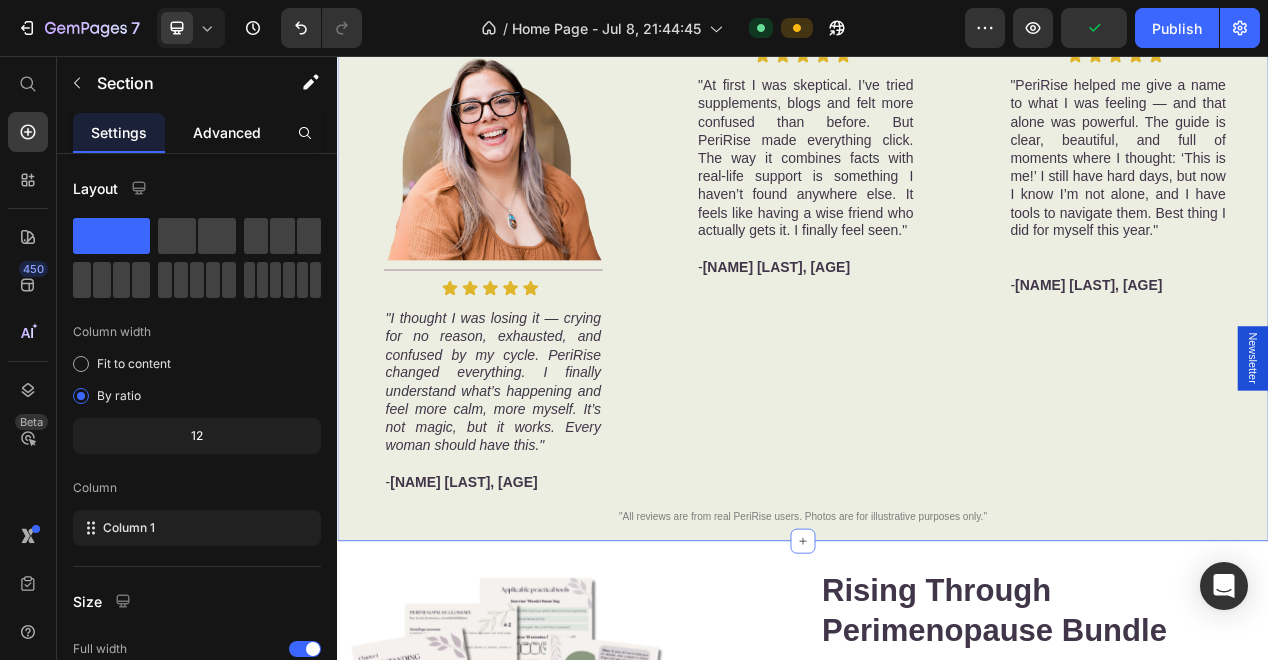 click on "Advanced" at bounding box center (227, 132) 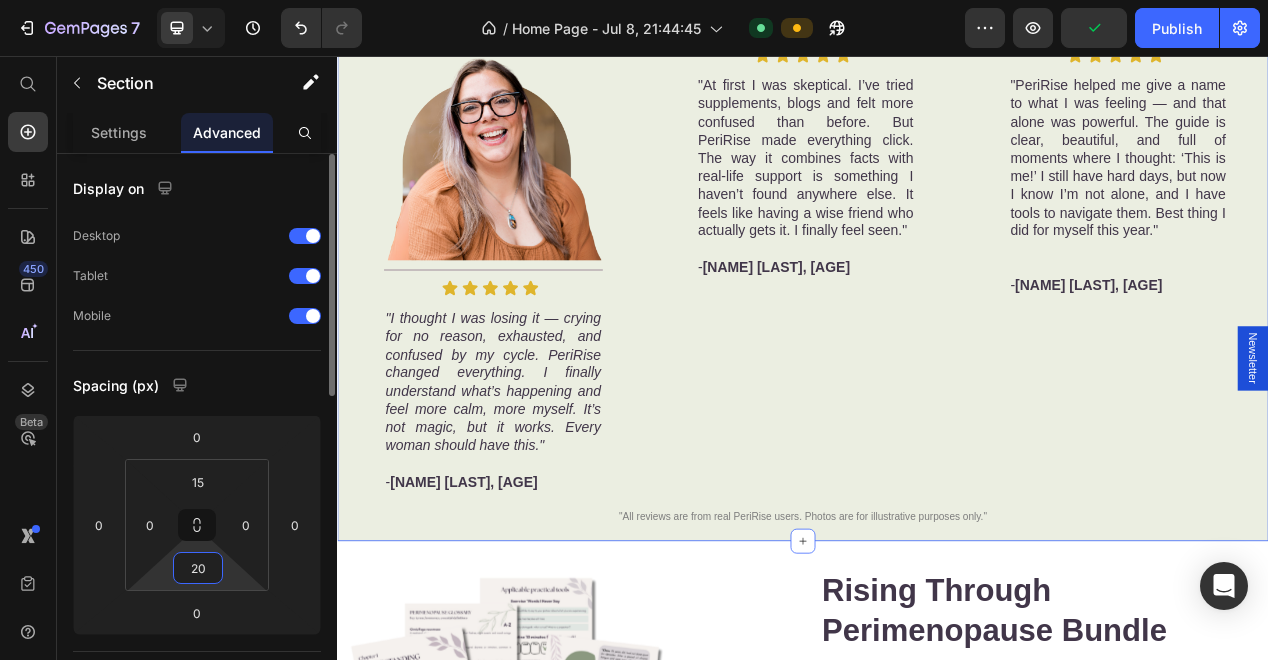 click on "20" at bounding box center (198, 568) 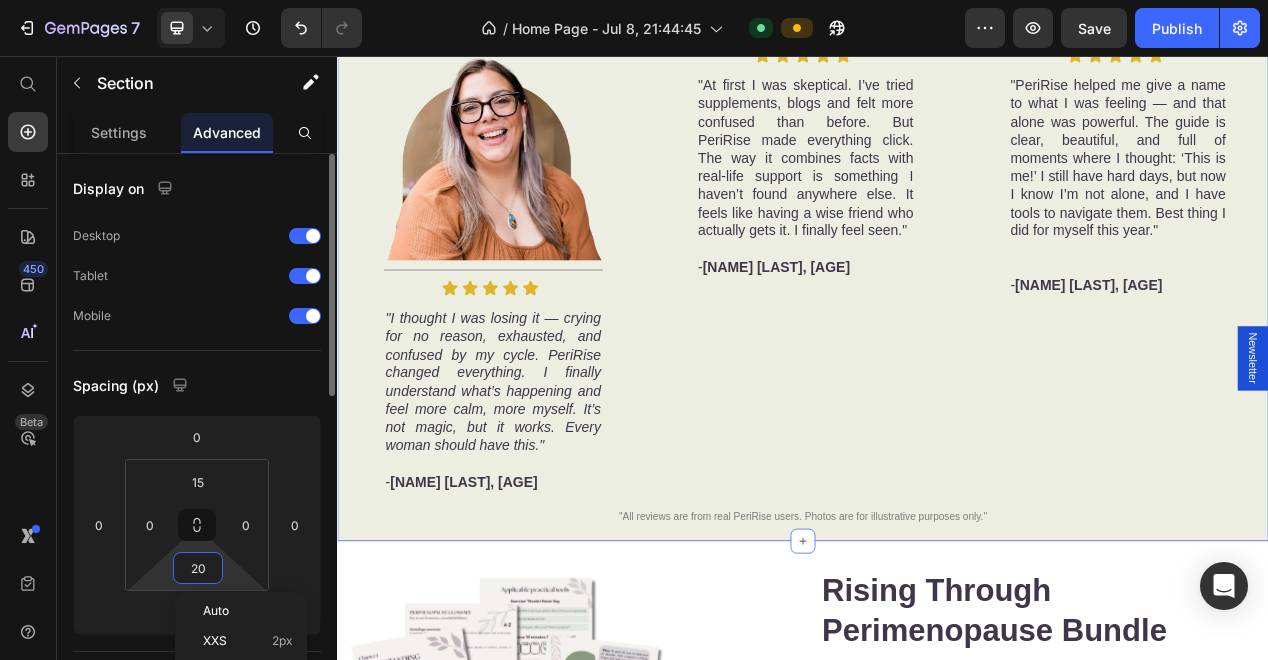 type on "0" 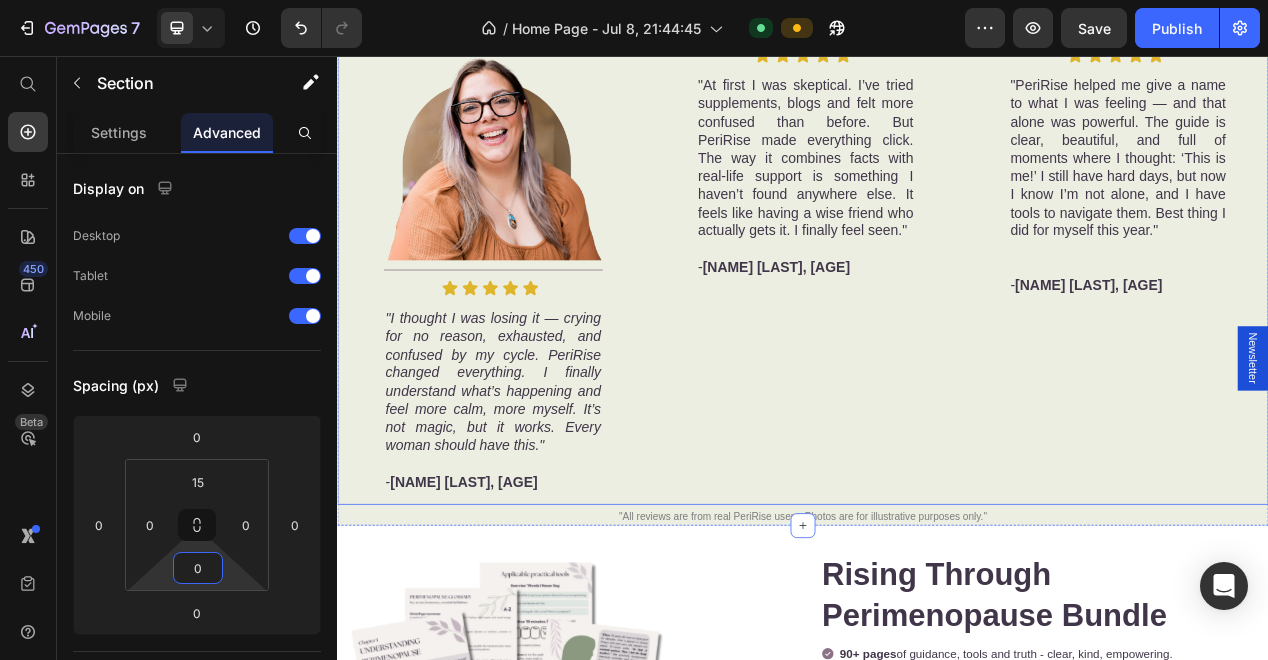 click on "Image                Title Line Icon Icon Icon Icon Icon Icon List "I thought I was losing it — crying for no reason, exhausted, and confused by my cycle. PeriRise changed everything. I finally understand what’s happening and feel more calm, more myself. It’s not magic, but it works. Every woman should have this."   -  [NAME] [LAST], [AGE] Heading" at bounding box center (534, 326) 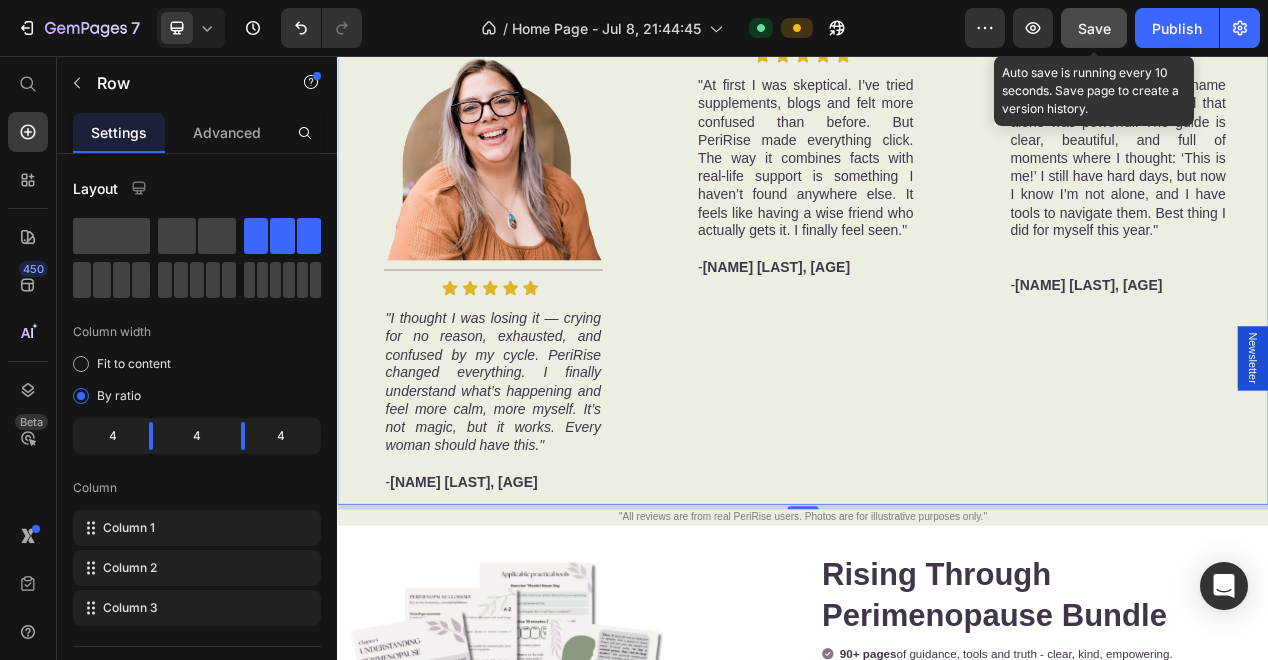 click on "Save" at bounding box center (1094, 28) 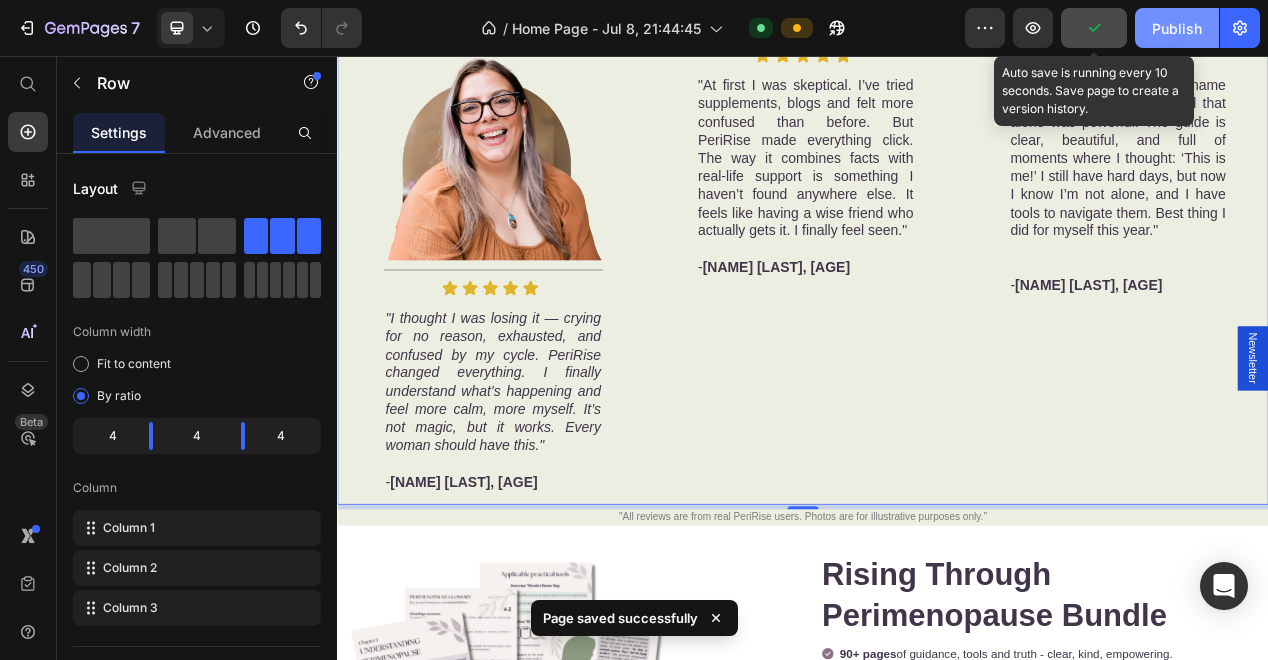 click on "Publish" at bounding box center [1177, 28] 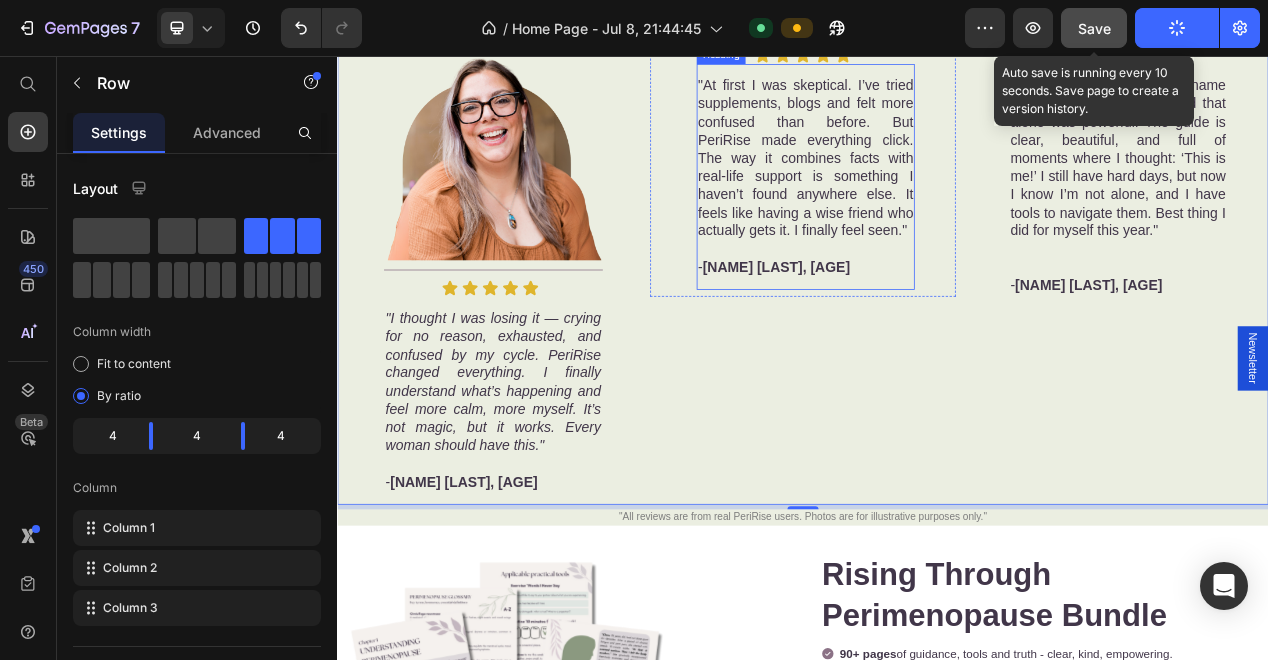 click on ""At first I was skeptical. I’ve tried supplements, blogs and felt more confused than before. But PeriRise made everything click. The way it combines facts with real-life support is something I haven’t found anywhere else. It feels like having a wise friend who actually gets it. I finally feel seen." -  [NAME] [LAST], [AGE]" at bounding box center (941, 211) 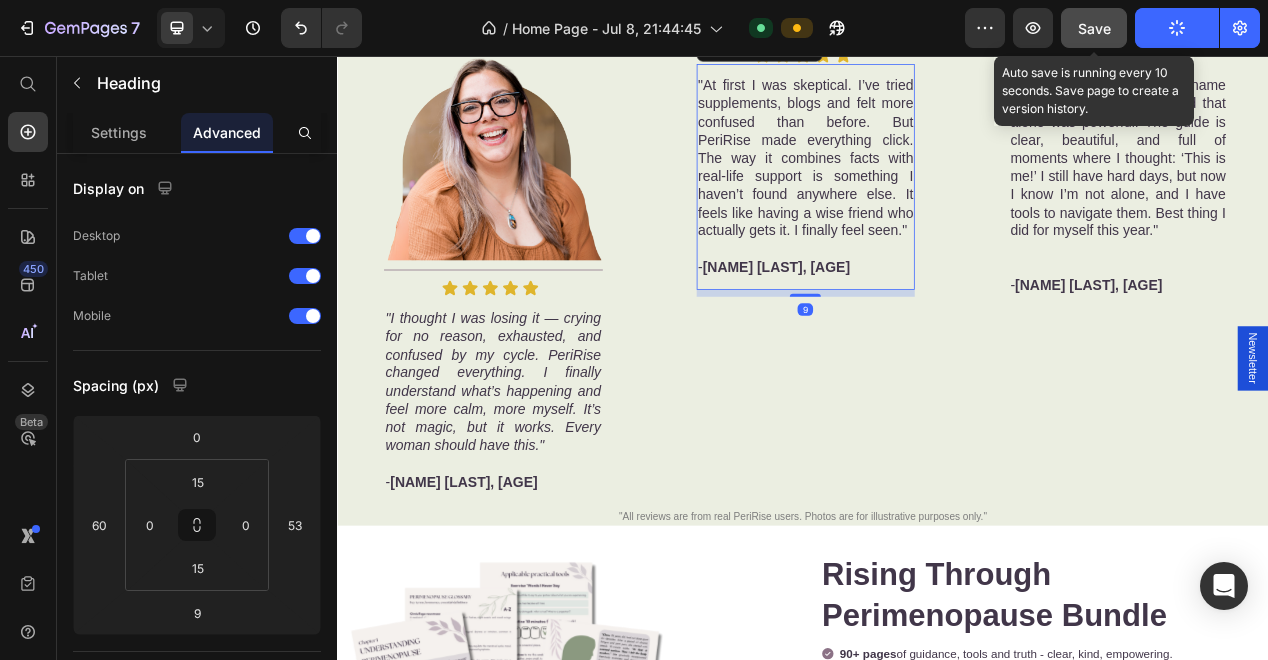click on ""At first I was skeptical. I’ve tried supplements, blogs and felt more confused than before. But PeriRise made everything click. The way it combines facts with real-life support is something I haven’t found anywhere else. It feels like having a wise friend who actually gets it. I finally feel seen." -  [NAME] [LAST], [AGE]" at bounding box center [941, 211] 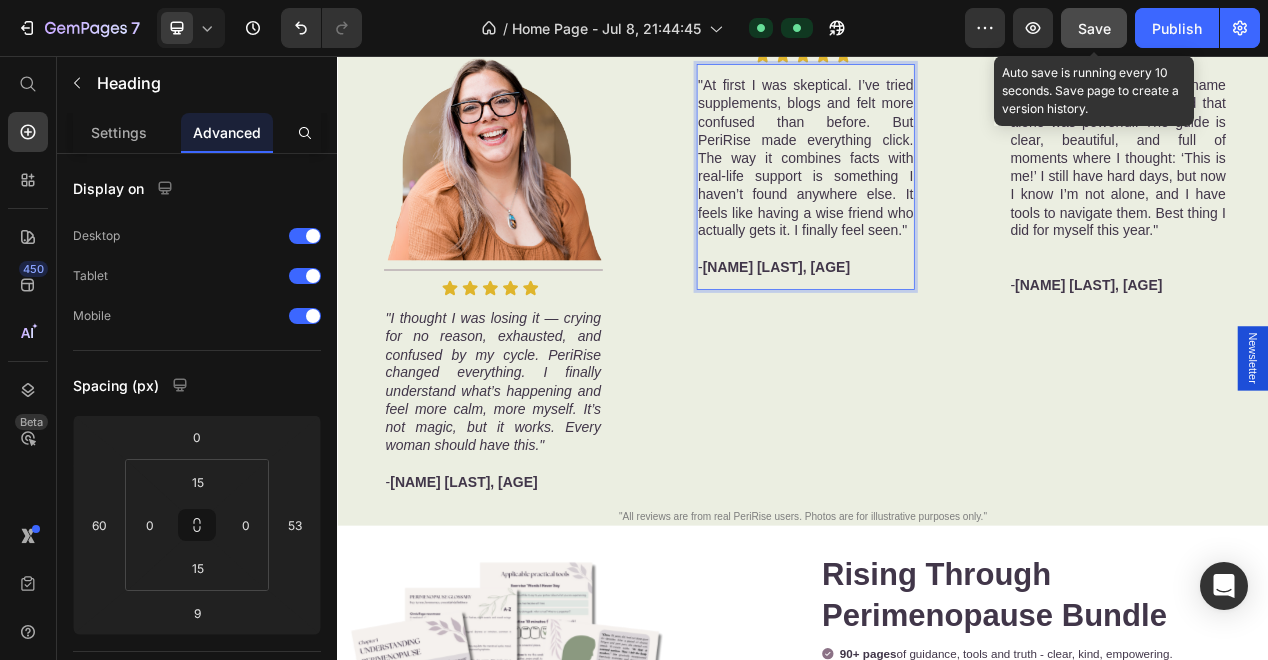 click on ""At first I was skeptical. I’ve tried supplements, blogs and felt more confused than before. But PeriRise made everything click. The way it combines facts with real-life support is something I haven’t found anywhere else. It feels like having a wise friend who actually gets it. I finally feel seen." -  [NAME] [LAST], [AGE]" at bounding box center [941, 211] 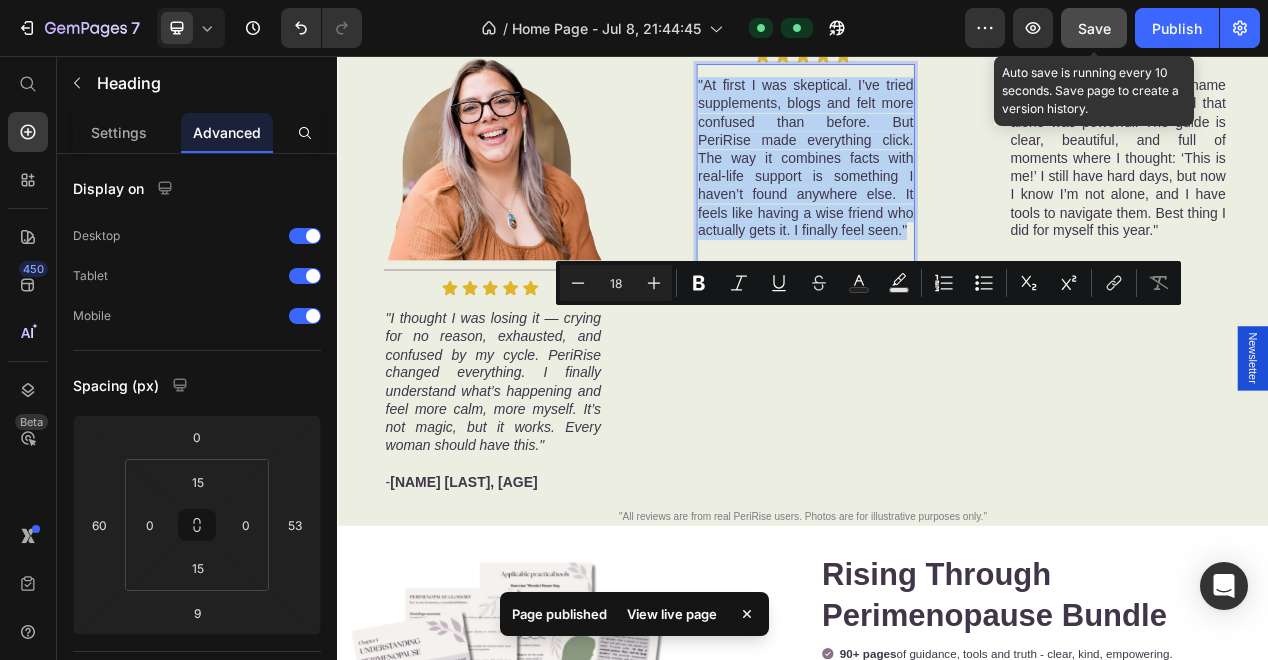 drag, startPoint x: 854, startPoint y: 609, endPoint x: 797, endPoint y: 398, distance: 218.56349 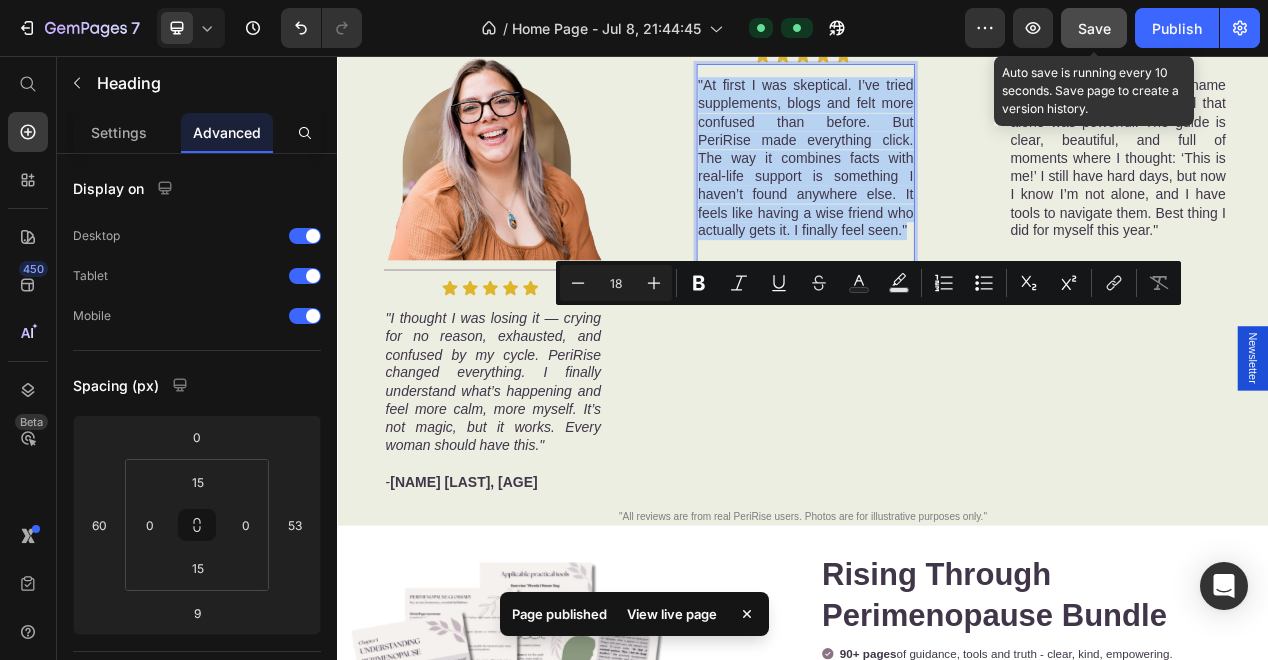 click on ""At first I was skeptical. I’ve tried supplements, blogs and felt more confused than before. But PeriRise made everything click. The way it combines facts with real-life support is something I haven’t found anywhere else. It feels like having a wise friend who actually gets it. I finally feel seen." -  [NAME] [LAST], [AGE]" at bounding box center (941, 211) 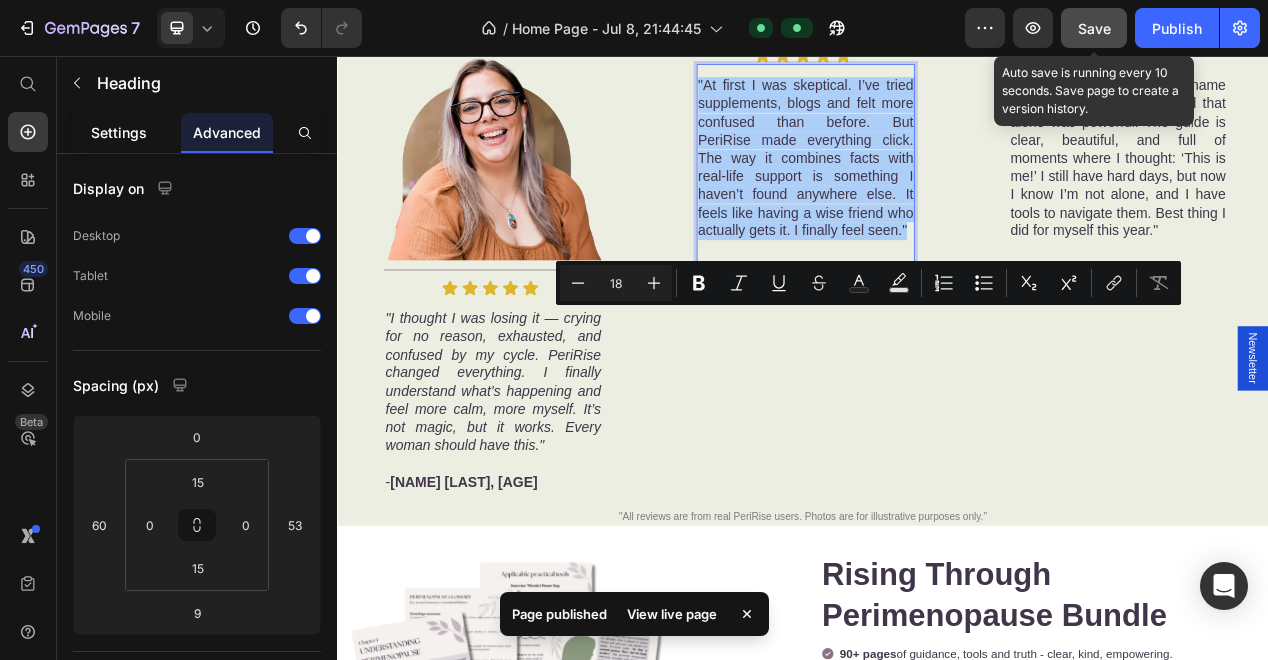 click on "Settings" 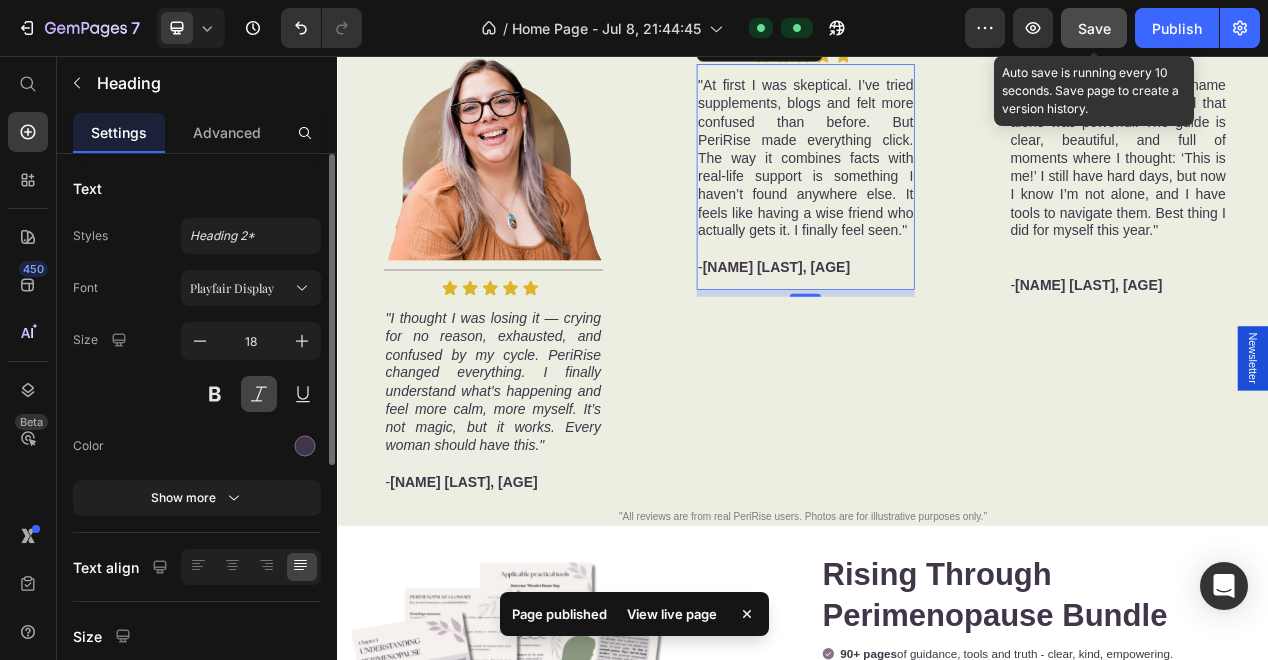 click at bounding box center (259, 394) 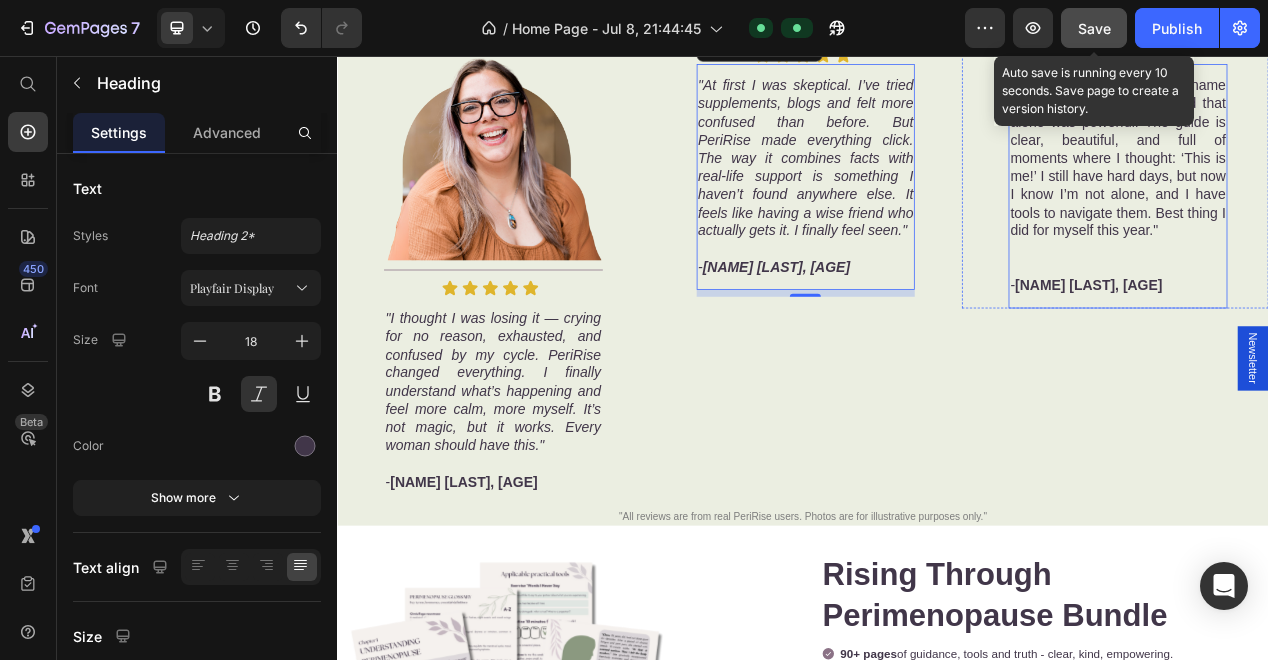 click on ""PeriRise helped me give a name to what I was feeling — and that alone was powerful. The guide is clear, beautiful, and full of moments where I thought: ‘This is me!’ I still have hard days, but now I know I’m not alone, and I have tools to navigate them. Best thing I did for myself this year." -  [NAME] [LAST], [AGE]" at bounding box center (1343, 223) 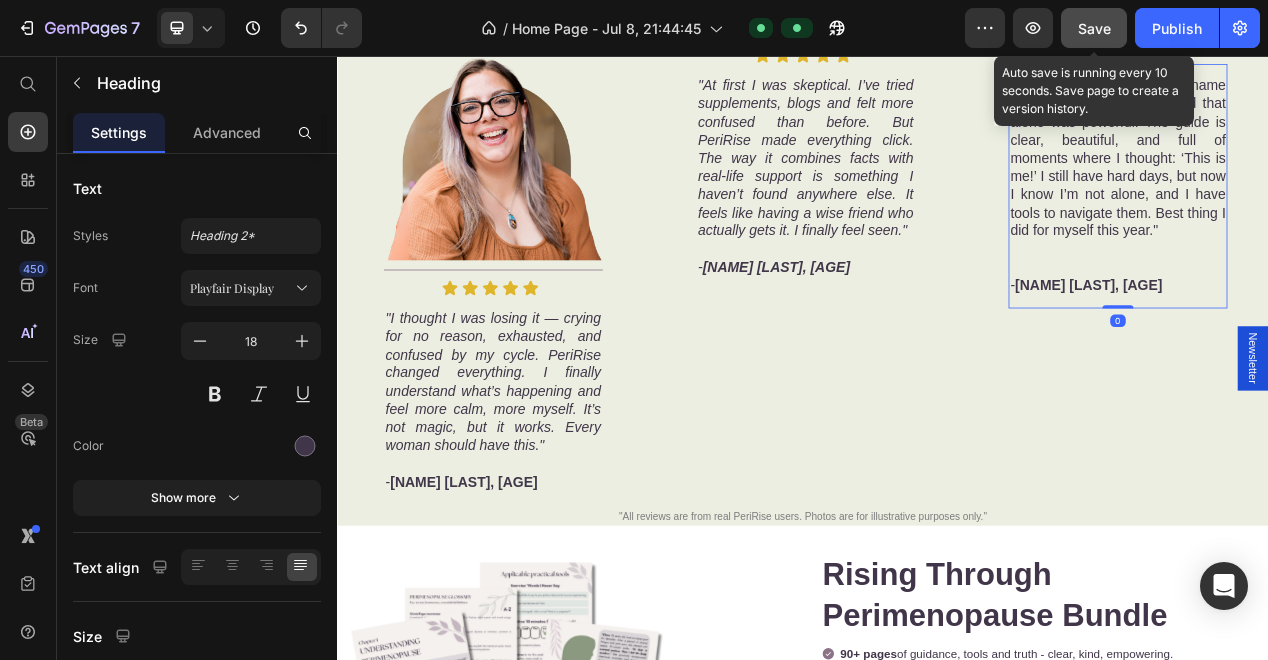 click on ""PeriRise helped me give a name to what I was feeling — and that alone was powerful. The guide is clear, beautiful, and full of moments where I thought: ‘This is me!’ I still have hard days, but now I know I’m not alone, and I have tools to navigate them. Best thing I did for myself this year." -  [NAME] [LAST], [AGE]" at bounding box center [1343, 223] 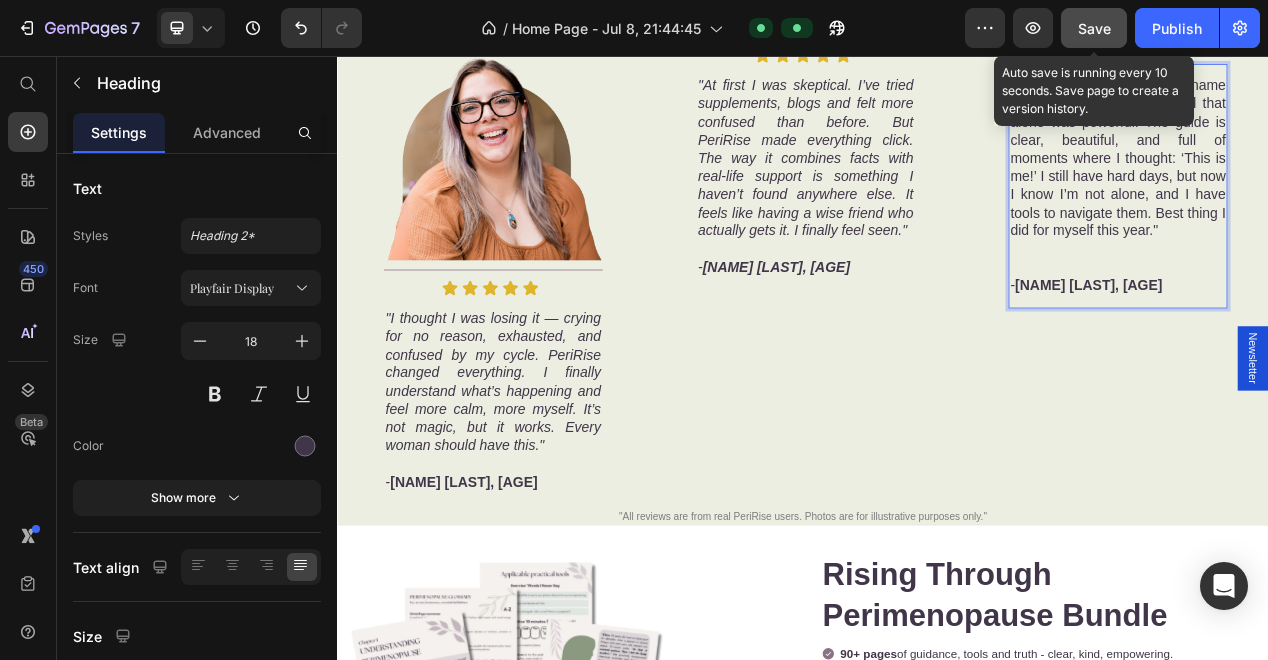 click on ""PeriRise helped me give a name to what I was feeling — and that alone was powerful. The guide is clear, beautiful, and full of moments where I thought: ‘This is me!’ I still have hard days, but now I know I’m not alone, and I have tools to navigate them. Best thing I did for myself this year." -  [NAME] [LAST], [AGE]" at bounding box center [1343, 223] 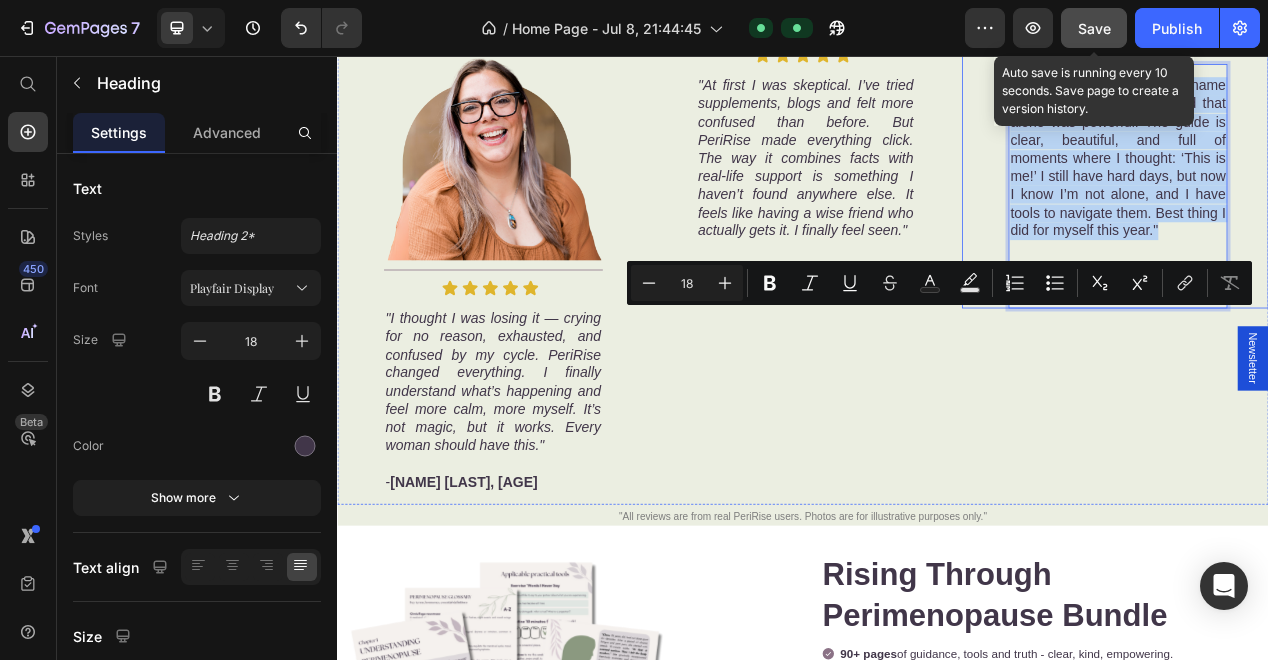 drag, startPoint x: 1450, startPoint y: 586, endPoint x: 1187, endPoint y: 404, distance: 319.83276 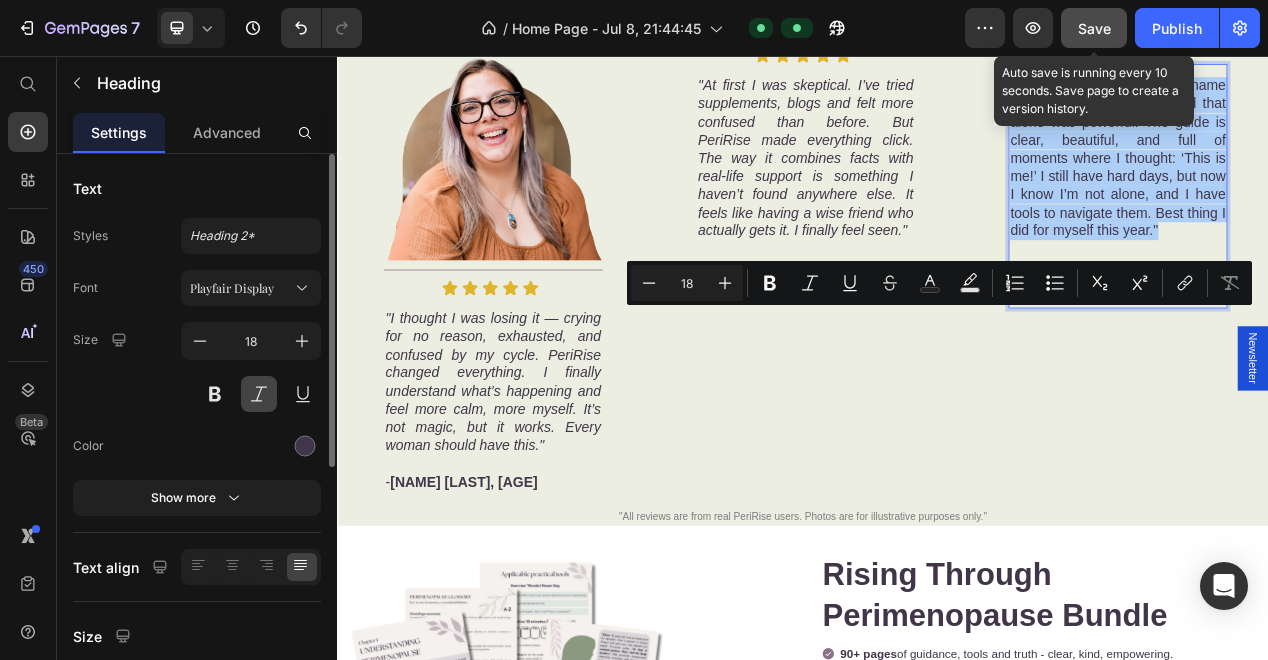 click at bounding box center (259, 394) 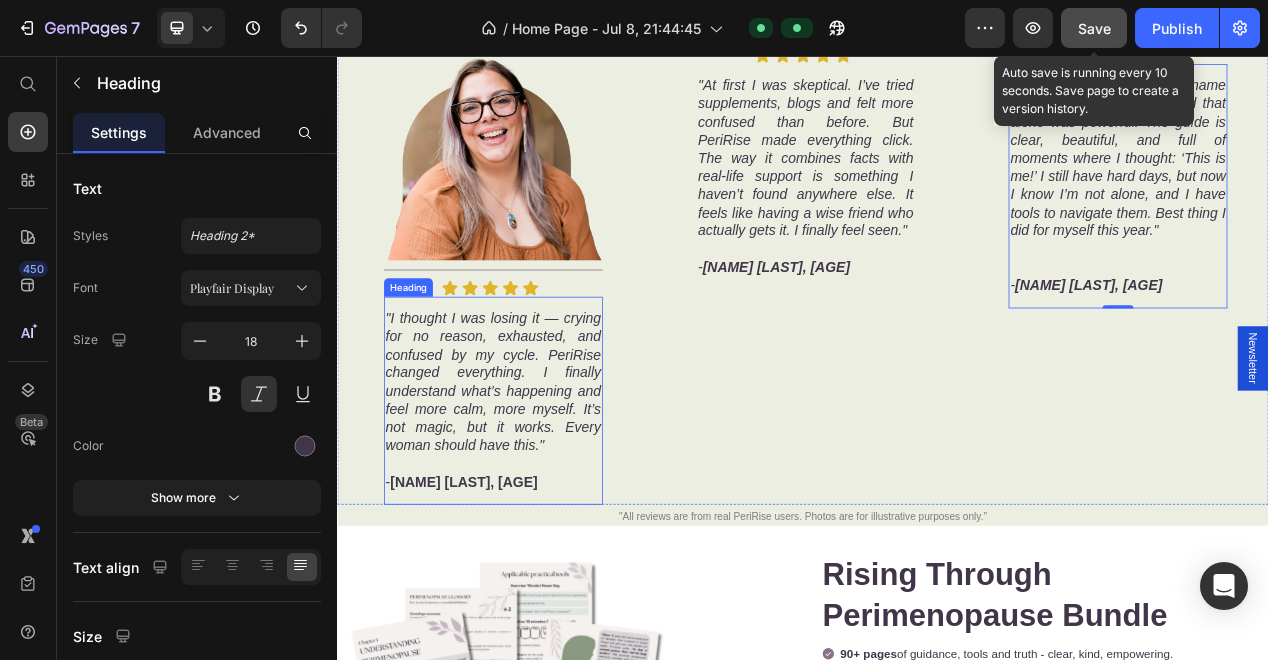 click on ""I thought I was losing it — crying for no reason, exhausted, and confused by my cycle. PeriRise changed everything. I finally understand what’s happening and feel more calm, more myself. It’s not magic, but it works. Every woman should have this."   -  [NAME] [LAST], [AGE] Heading" at bounding box center [538, 500] 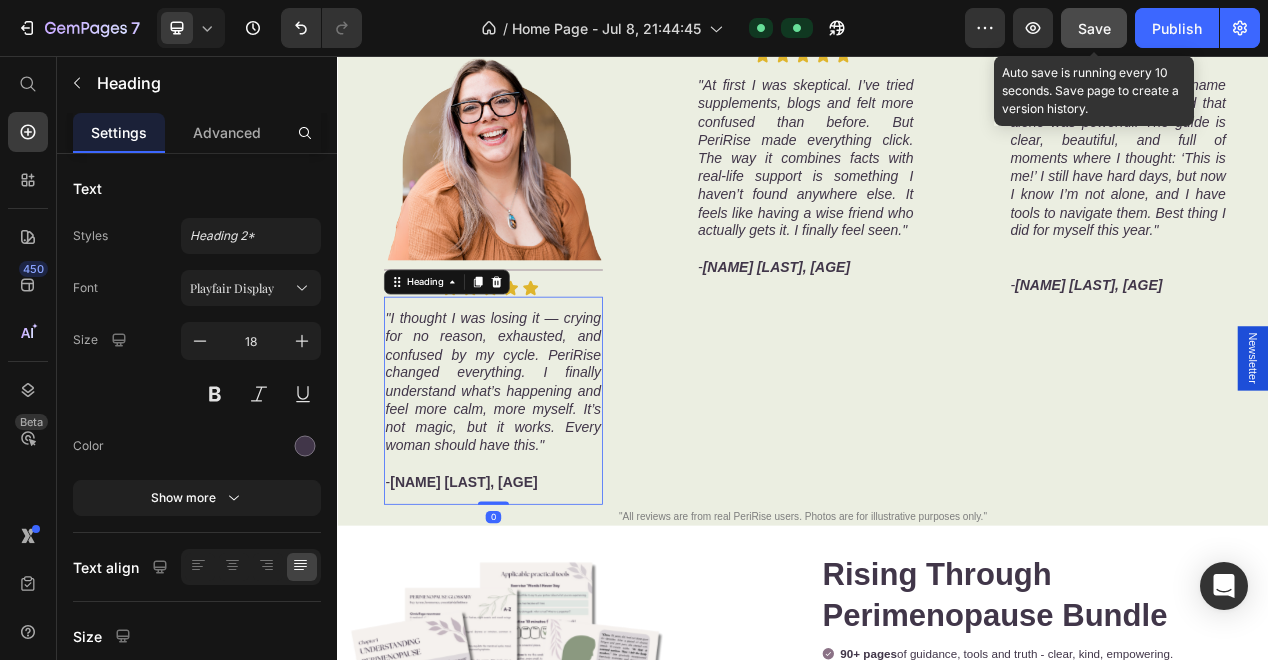 click on ""I thought I was losing it — crying for no reason, exhausted, and confused by my cycle. PeriRise changed everything. I finally understand what’s happening and feel more calm, more myself. It’s not magic, but it works. Every woman should have this."   -  [NAME] [LAST], [AGE] Heading" at bounding box center (538, 500) 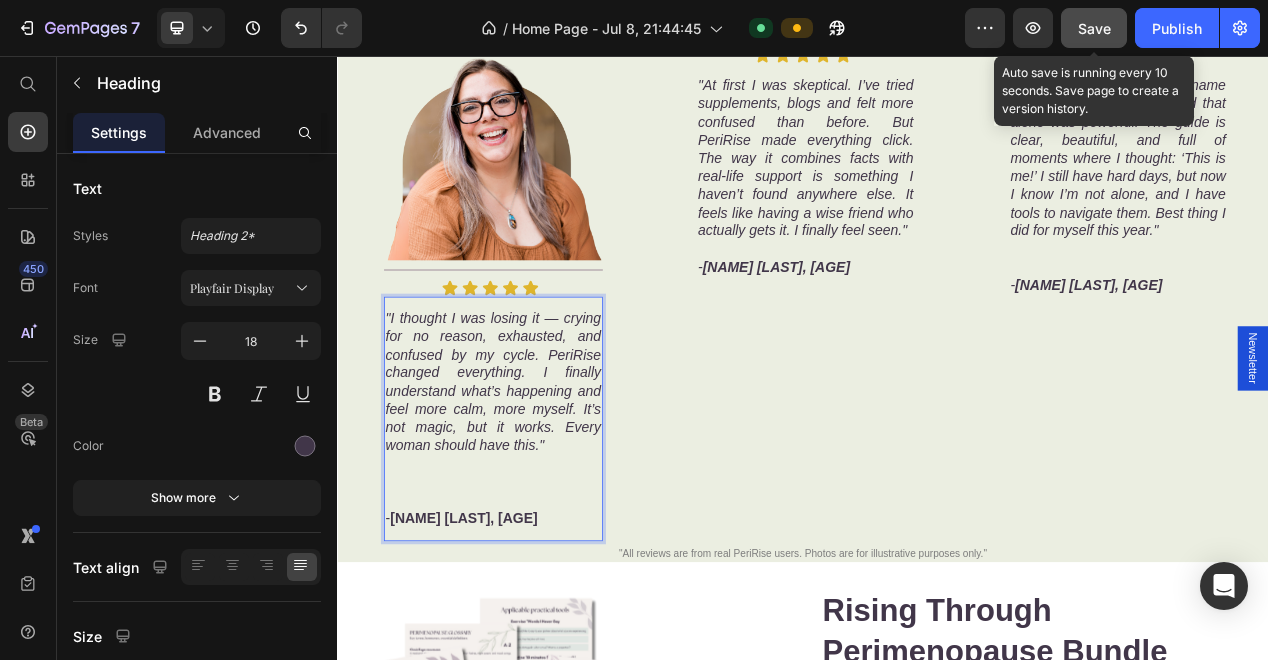 click on "Save" at bounding box center (1094, 28) 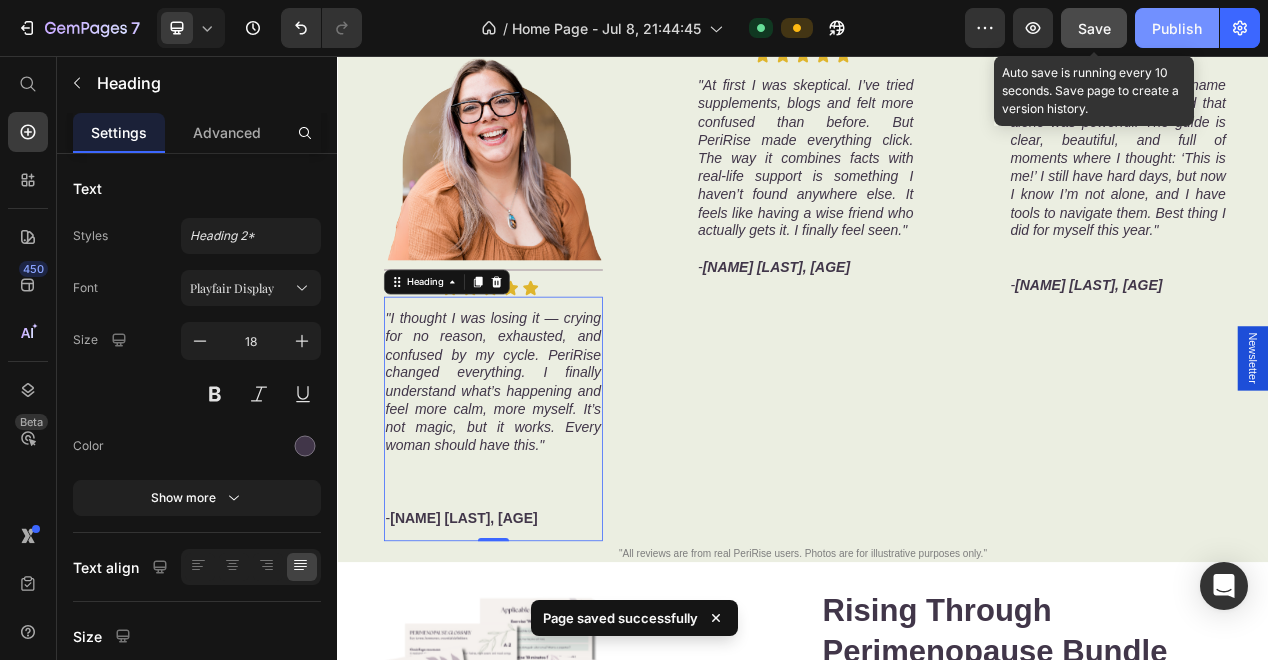 click on "Publish" at bounding box center (1177, 28) 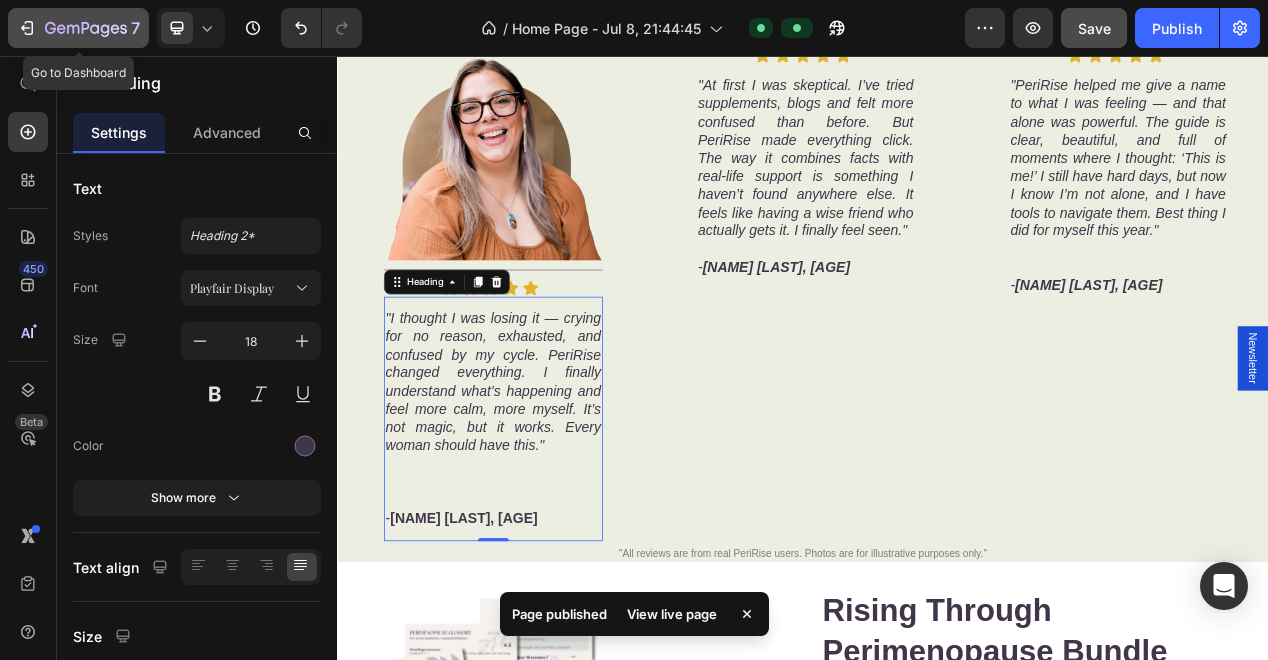 click 